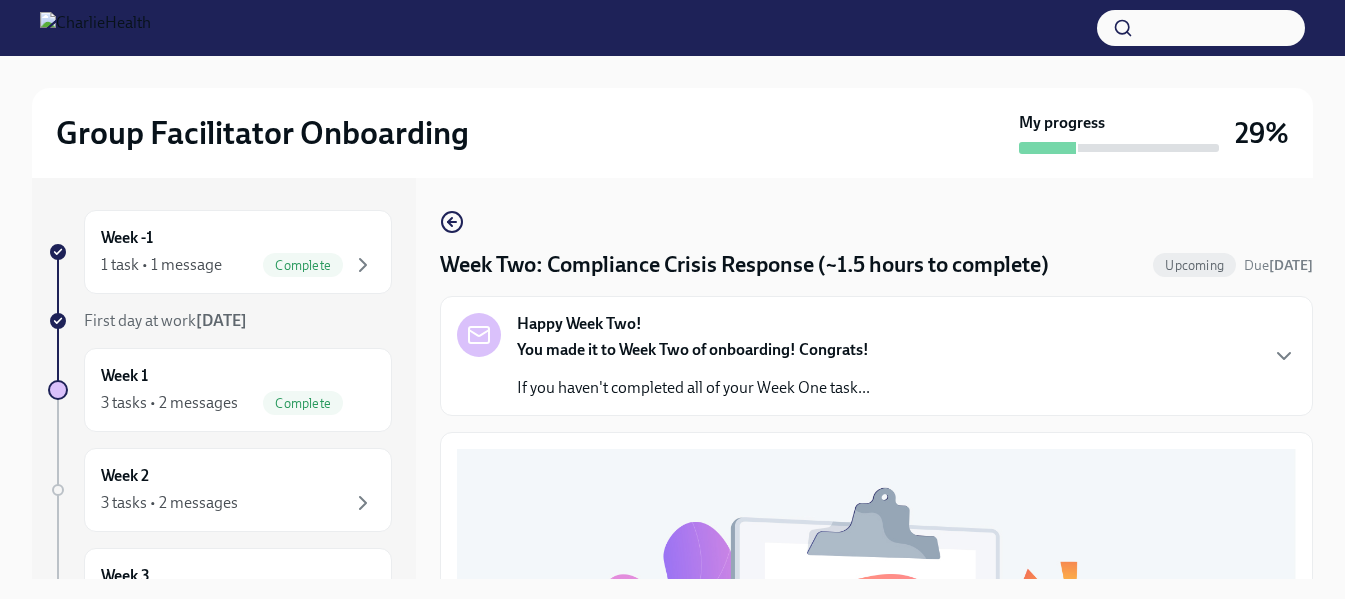 scroll, scrollTop: 36, scrollLeft: 0, axis: vertical 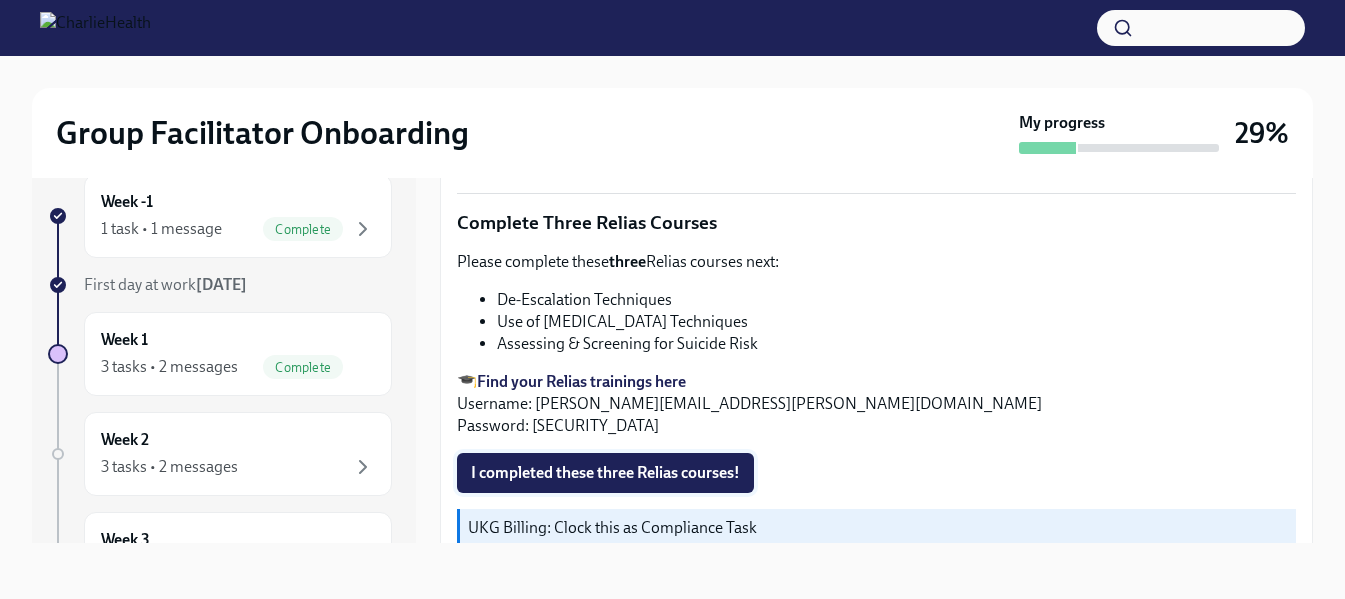 click on "I completed these three Relias courses!" at bounding box center (605, 473) 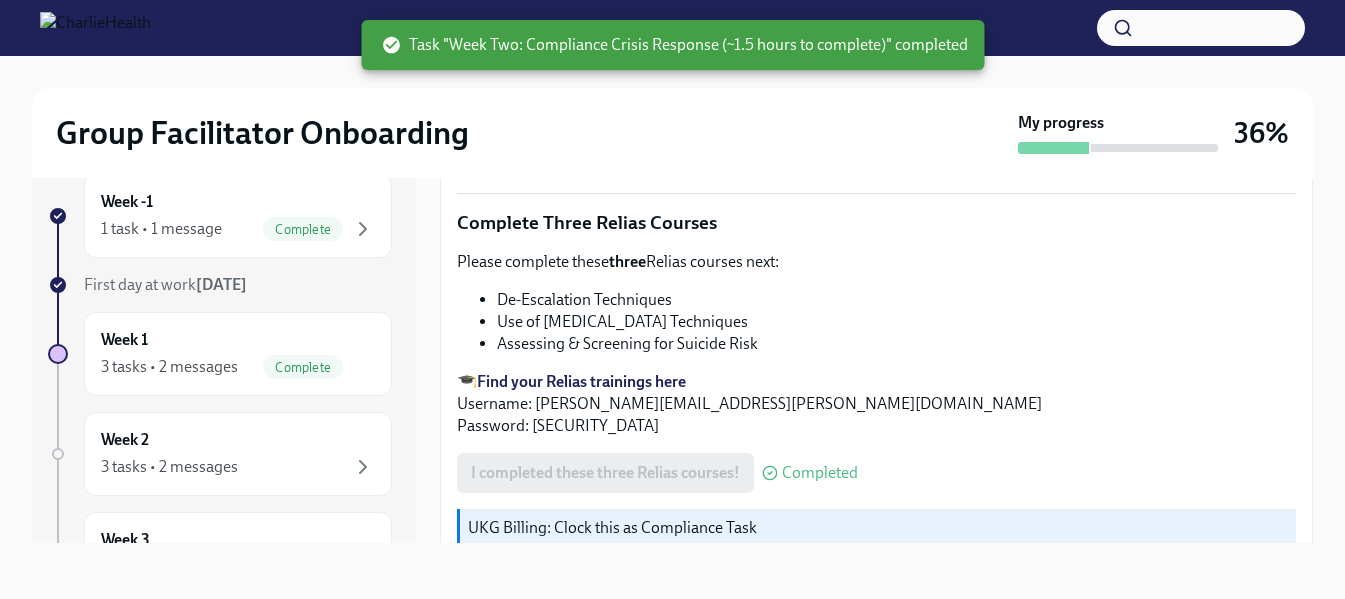 click on "Group Facilitator Onboarding My progress 36%" at bounding box center [672, 133] 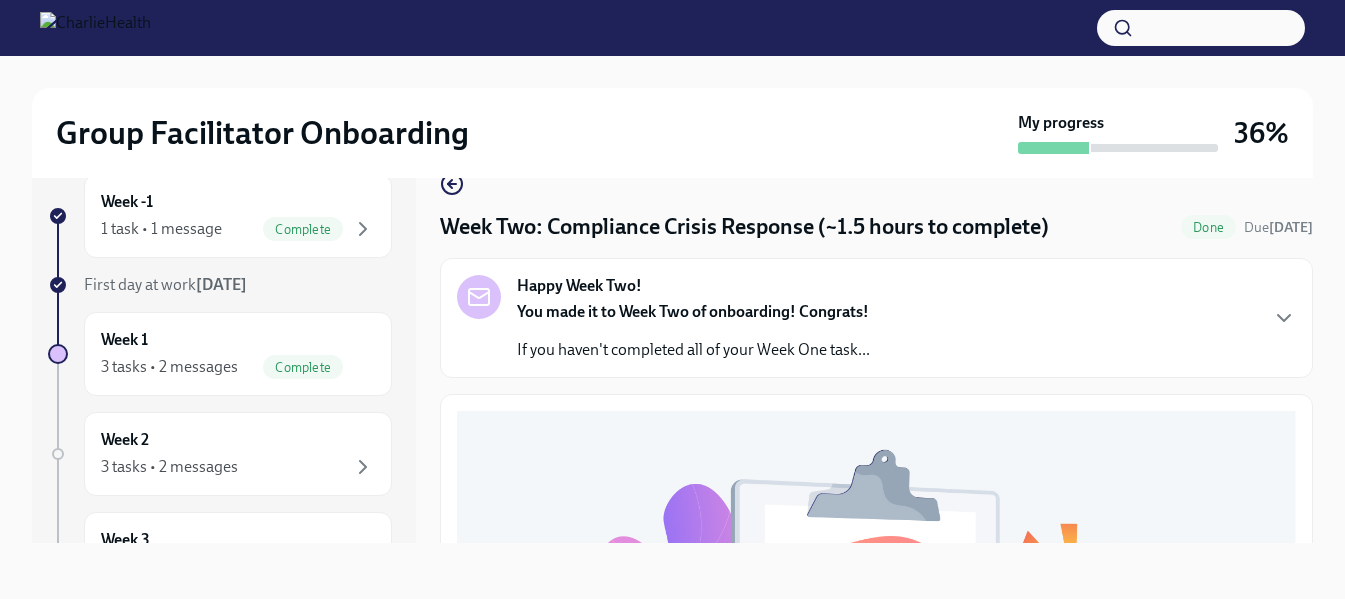 scroll, scrollTop: 0, scrollLeft: 0, axis: both 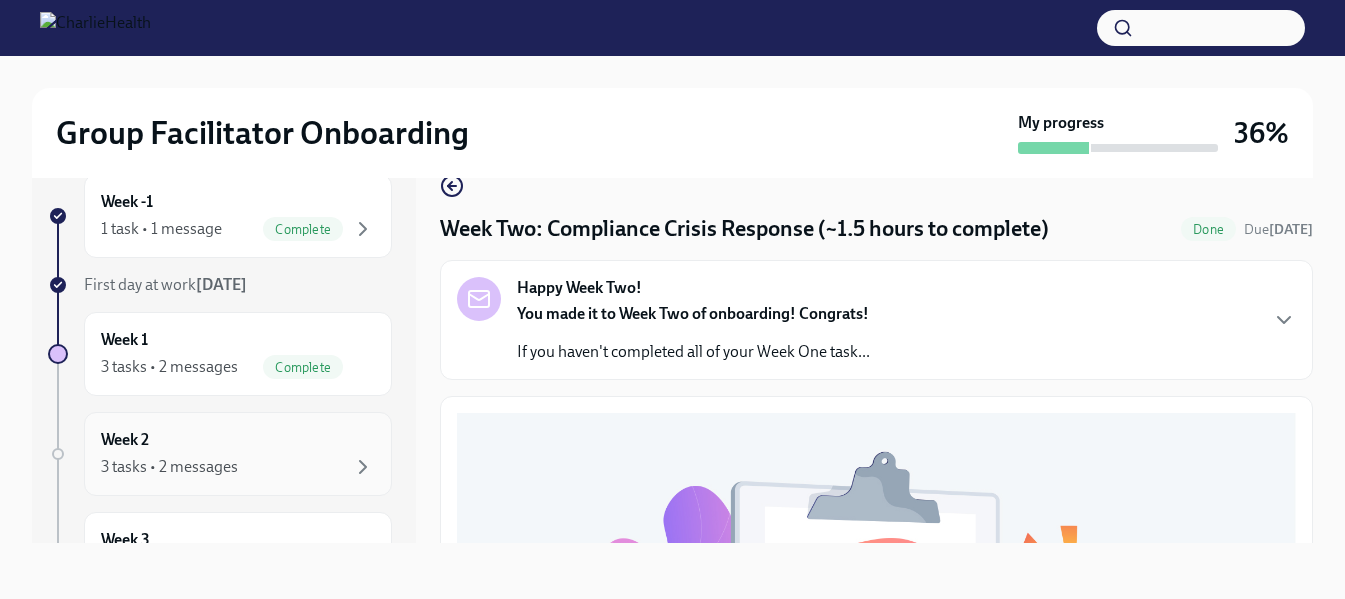 click on "3 tasks • 2 messages" at bounding box center [238, 467] 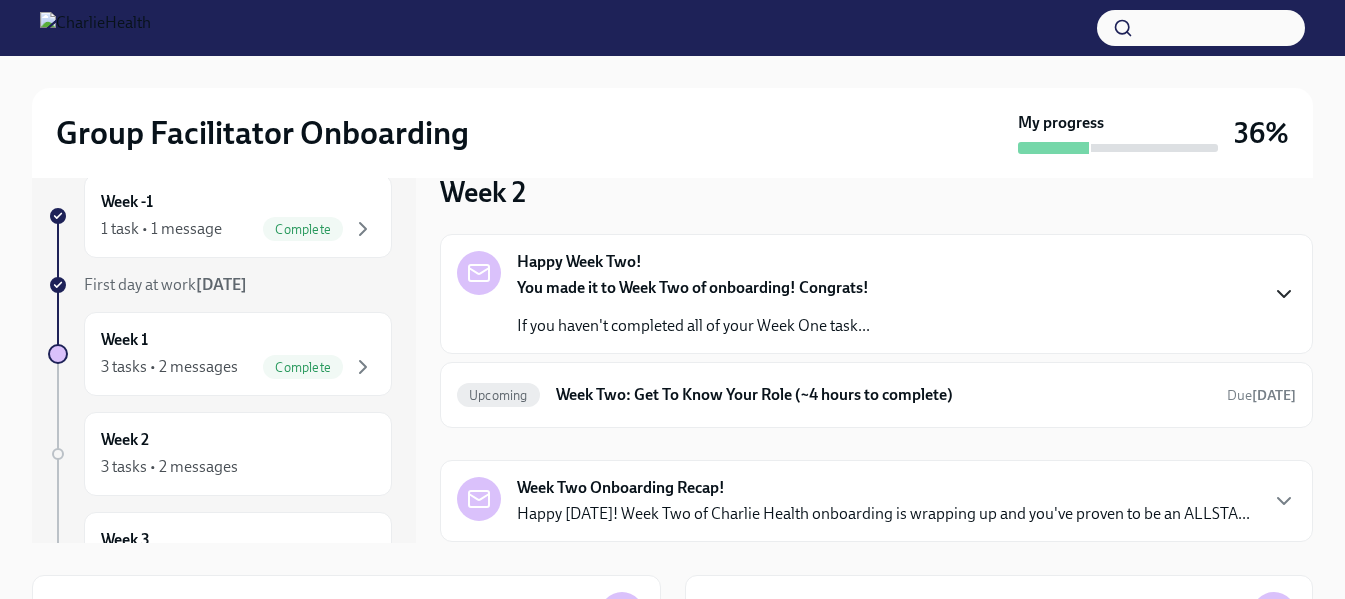 click 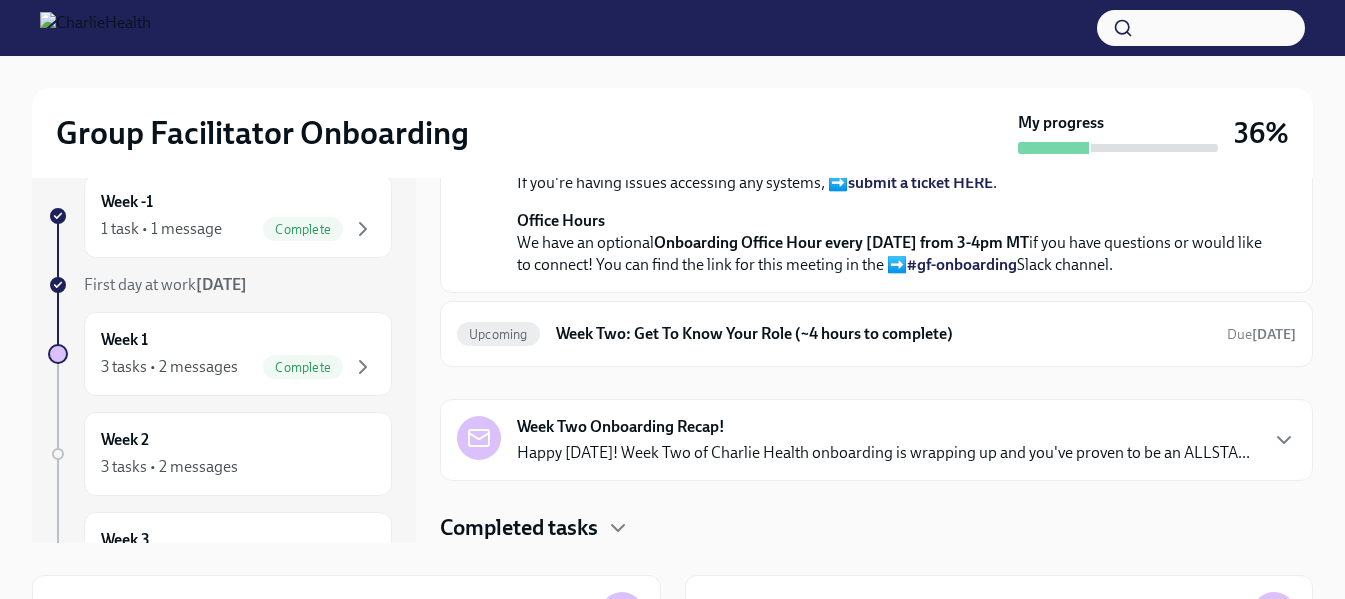 scroll, scrollTop: 775, scrollLeft: 0, axis: vertical 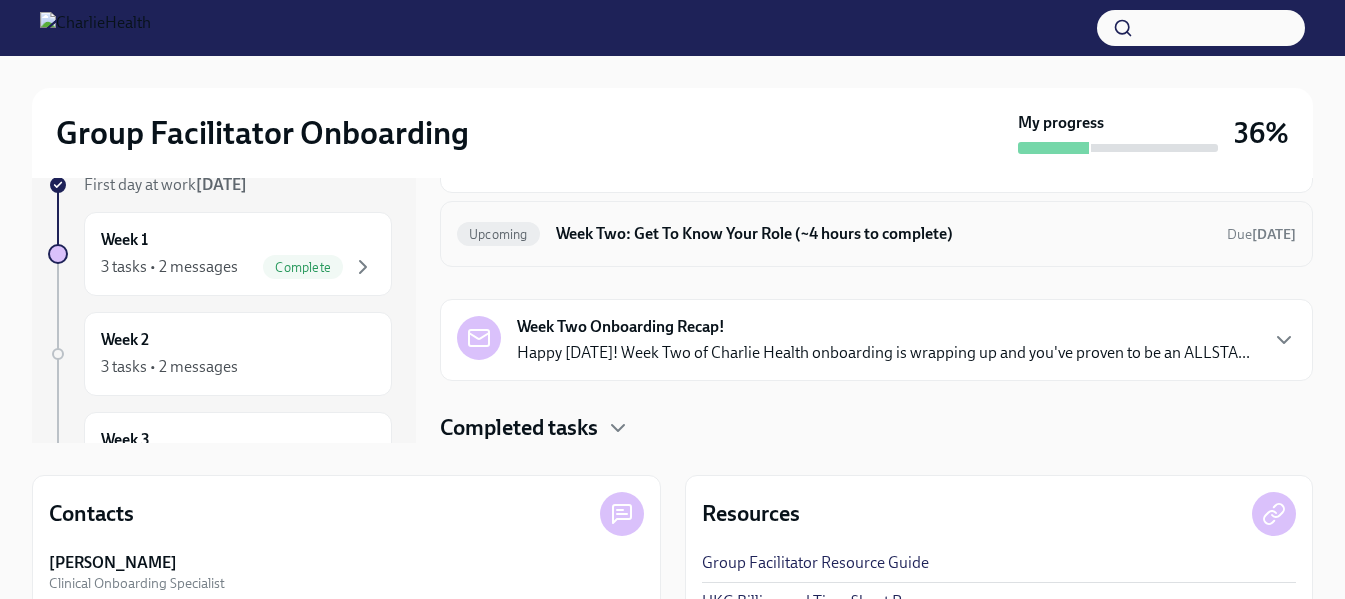 click on "Upcoming" at bounding box center (498, 234) 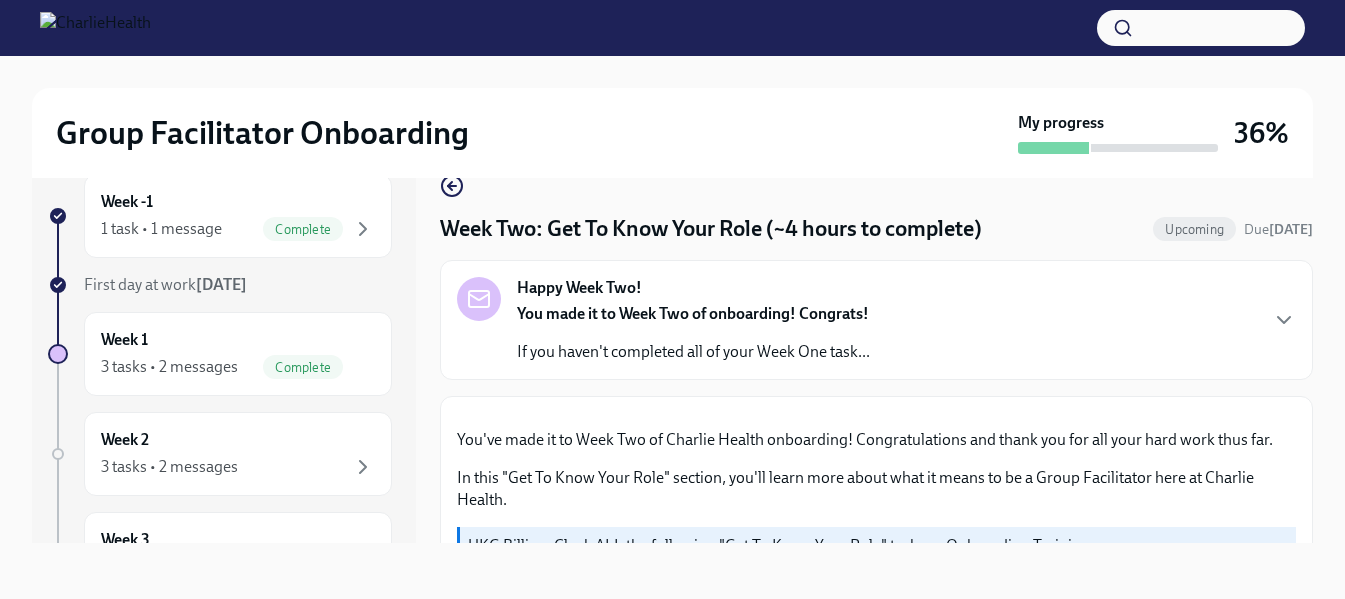 scroll, scrollTop: 36, scrollLeft: 0, axis: vertical 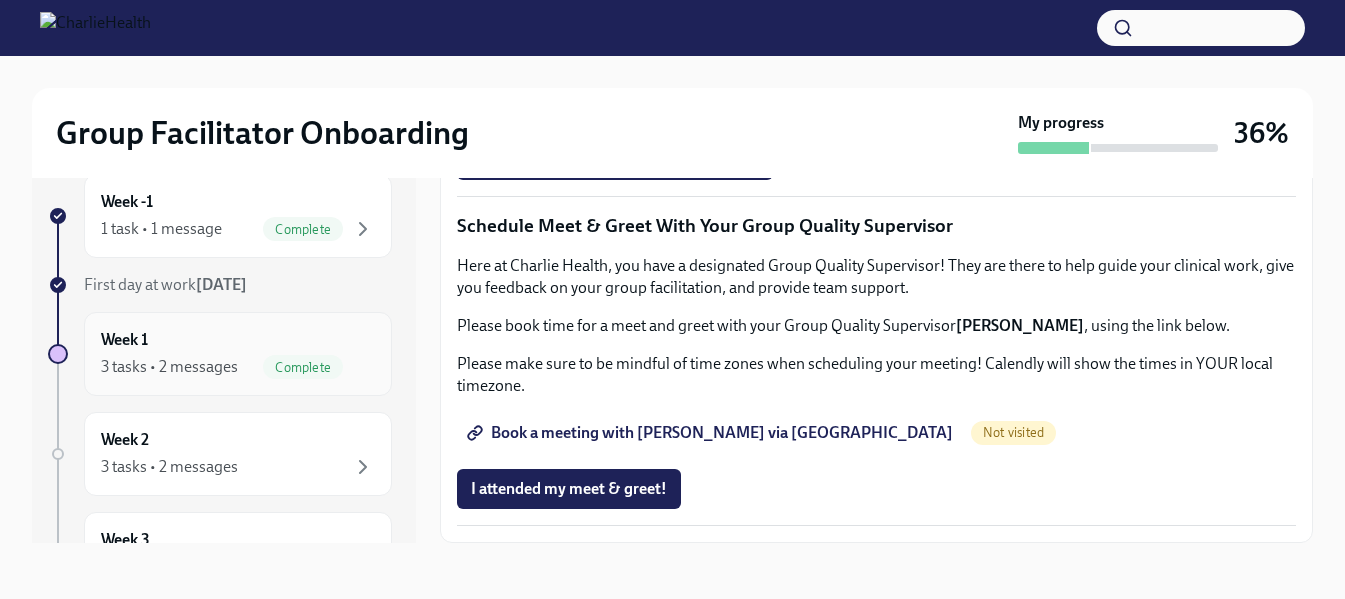 click on "Complete" at bounding box center [319, 367] 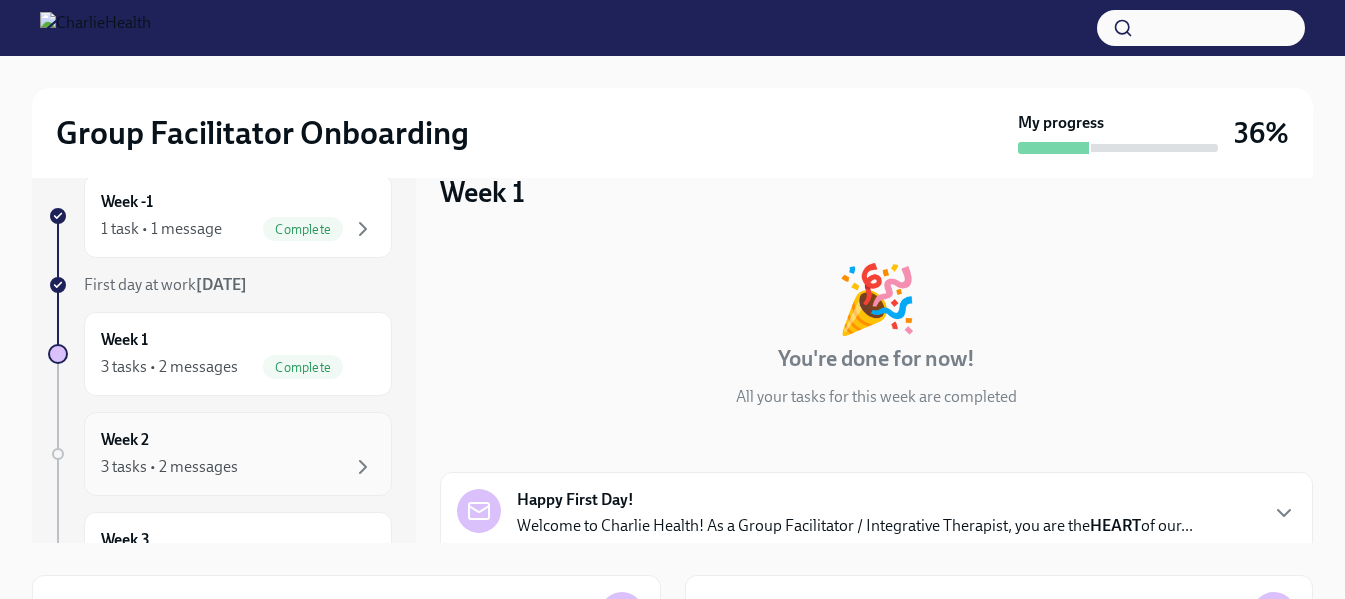 click on "3 tasks • 2 messages" at bounding box center [238, 467] 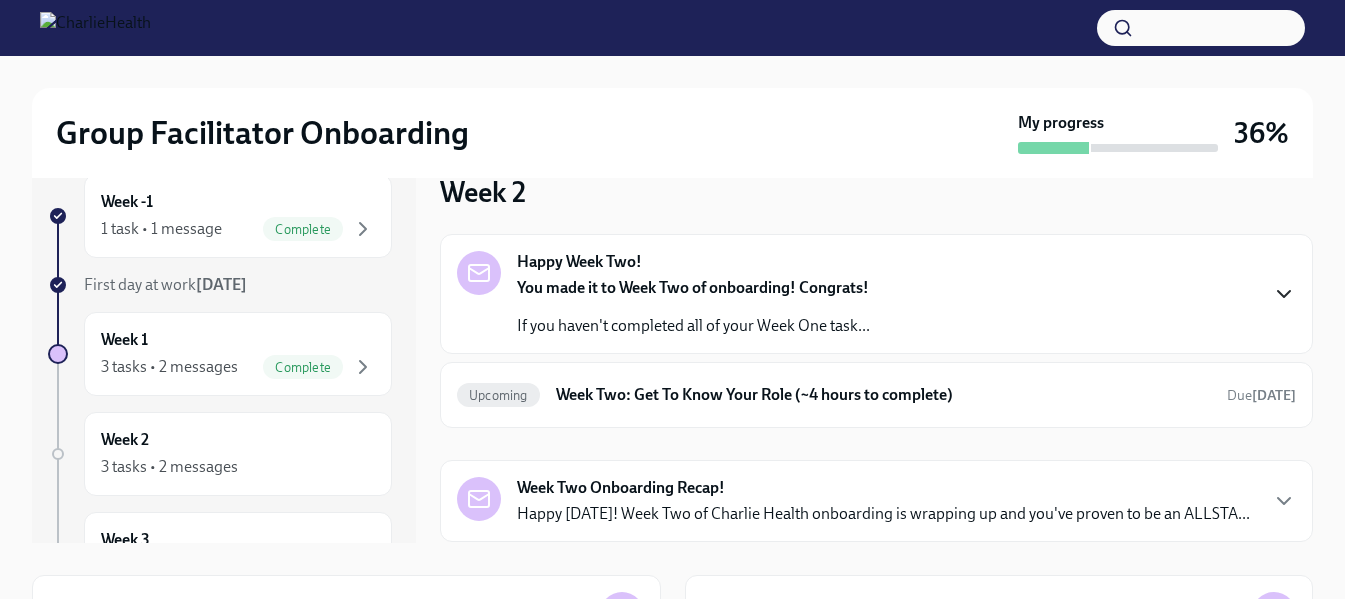 click 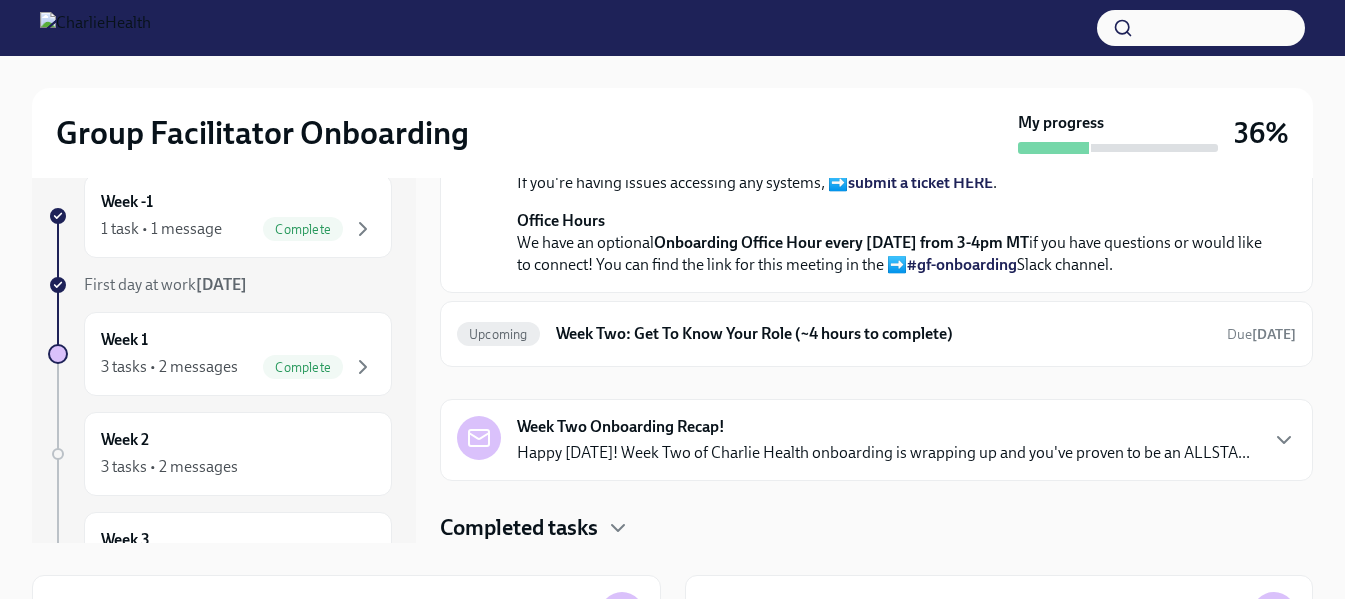 scroll, scrollTop: 775, scrollLeft: 0, axis: vertical 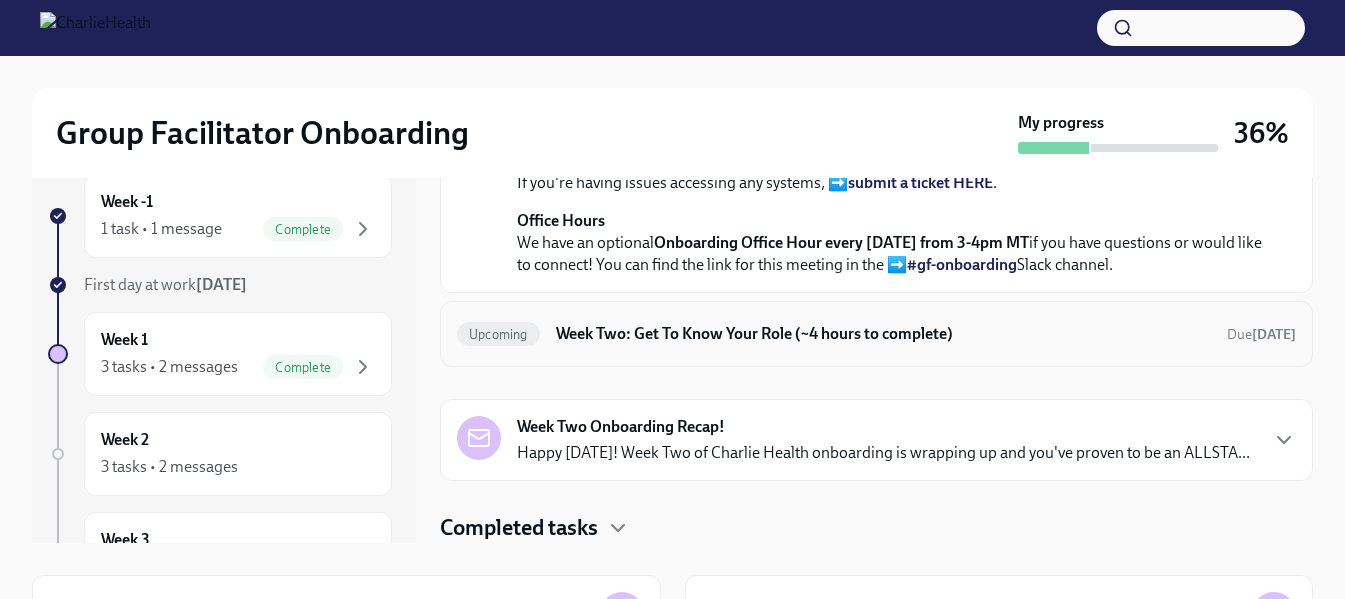 click on "Upcoming" at bounding box center [498, 334] 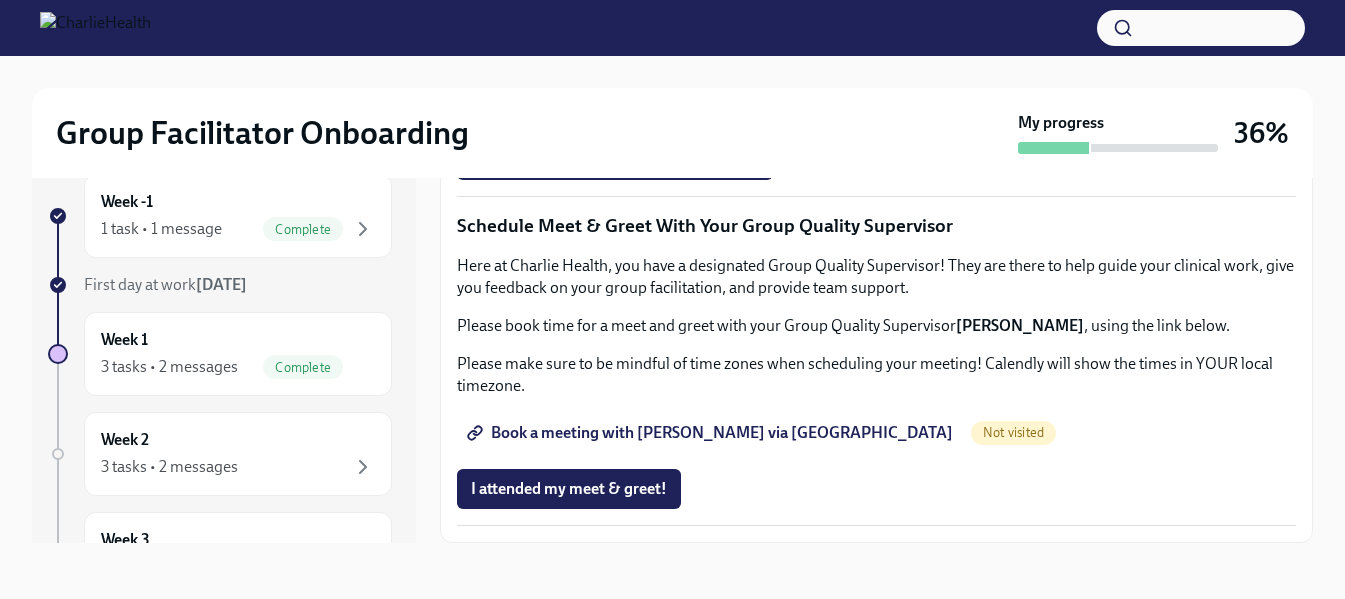 scroll, scrollTop: 1997, scrollLeft: 0, axis: vertical 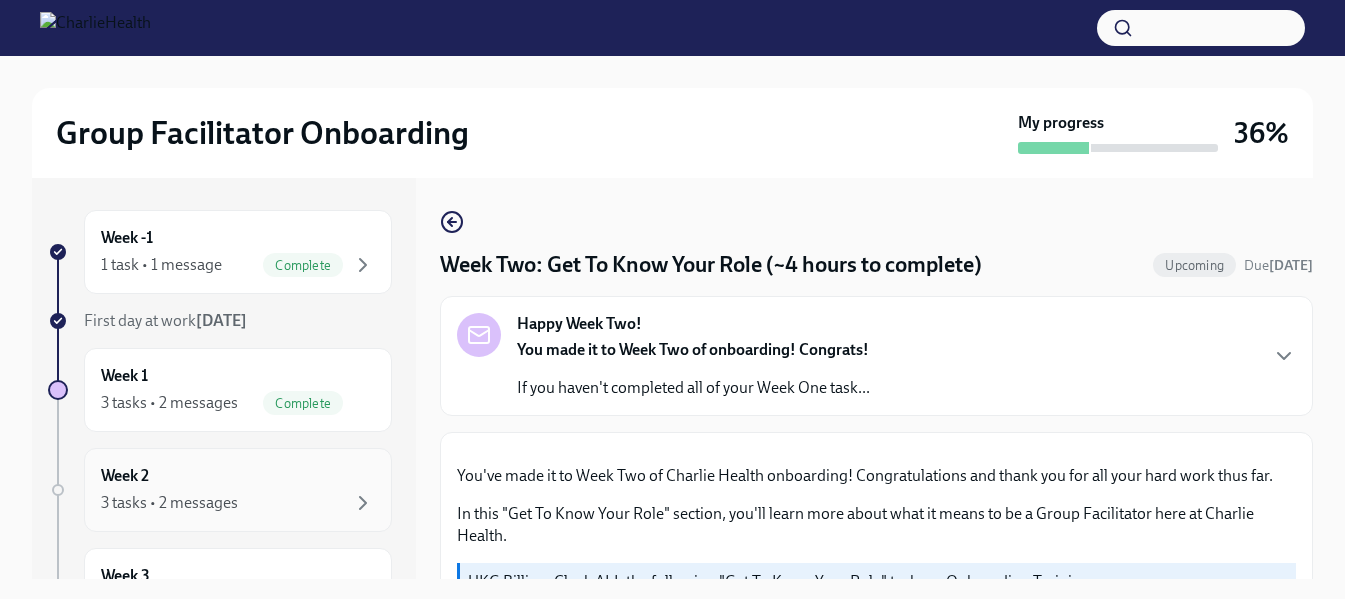 click on "3 tasks • 2 messages" at bounding box center [169, 503] 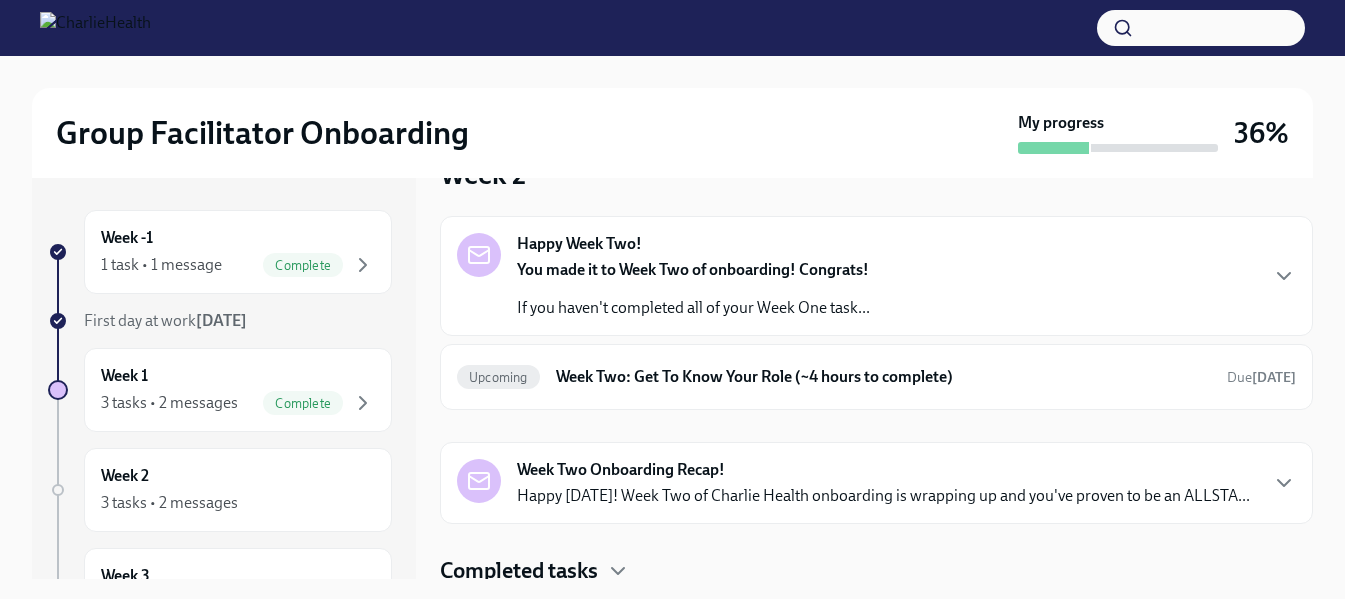 scroll, scrollTop: 83, scrollLeft: 0, axis: vertical 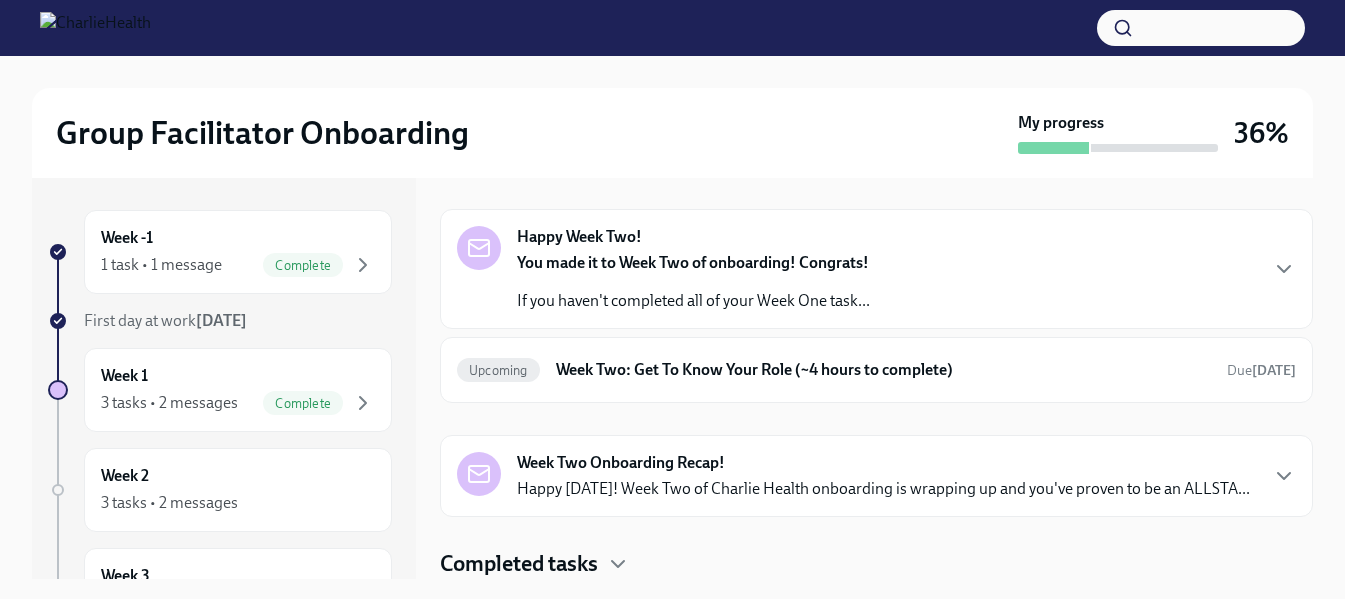 click on "Week Two Onboarding Recap!" at bounding box center (621, 463) 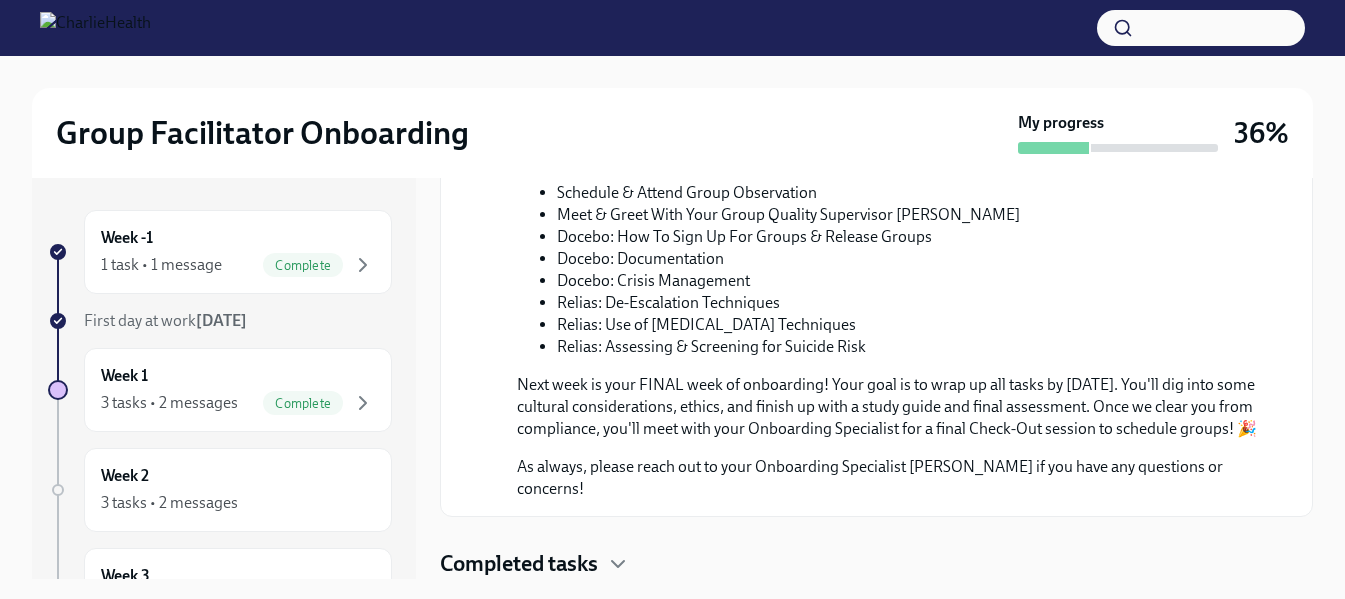 scroll, scrollTop: 1054, scrollLeft: 0, axis: vertical 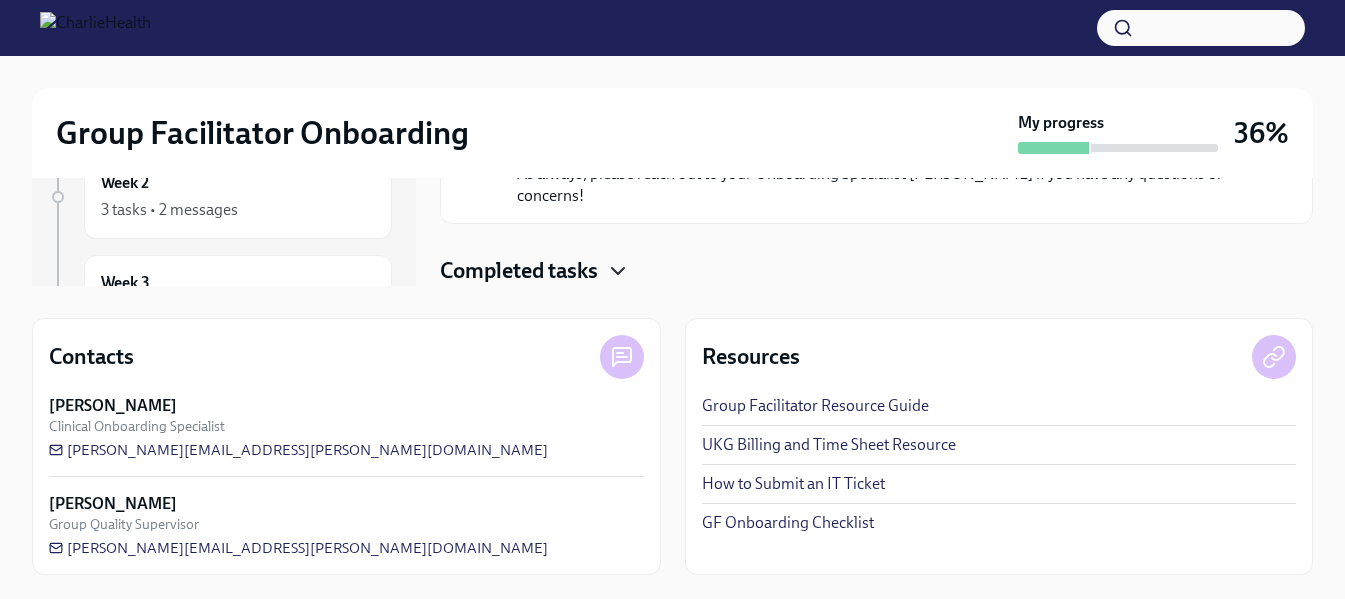 click 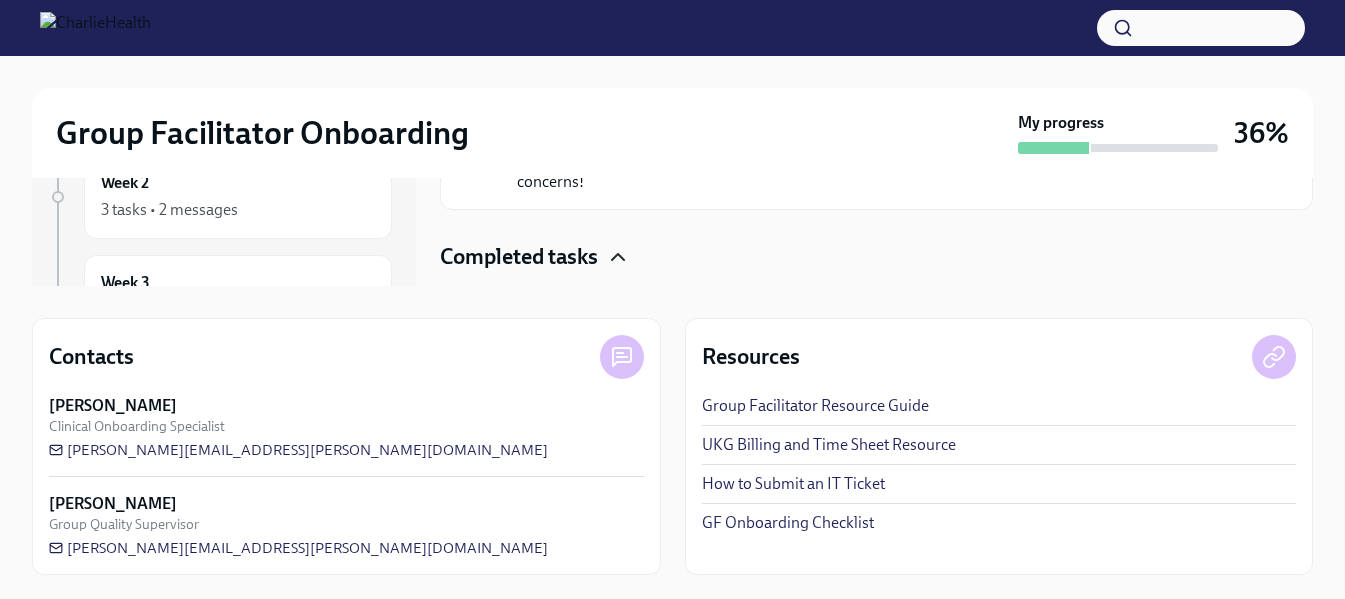 click 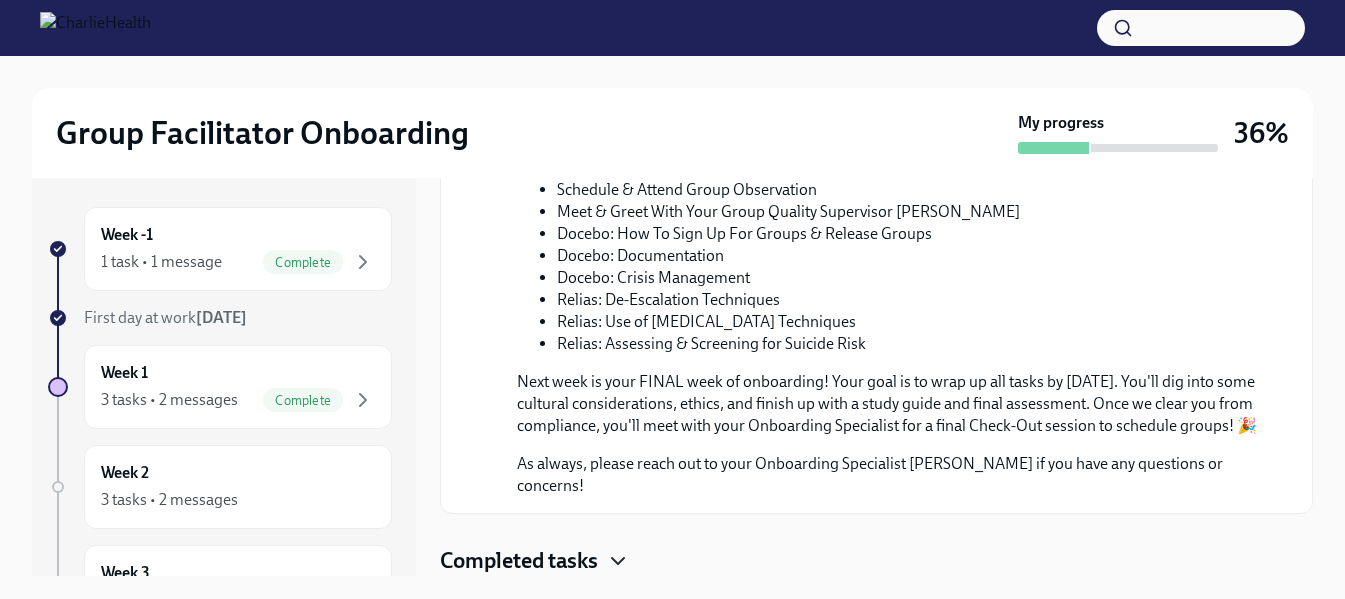 scroll, scrollTop: 0, scrollLeft: 0, axis: both 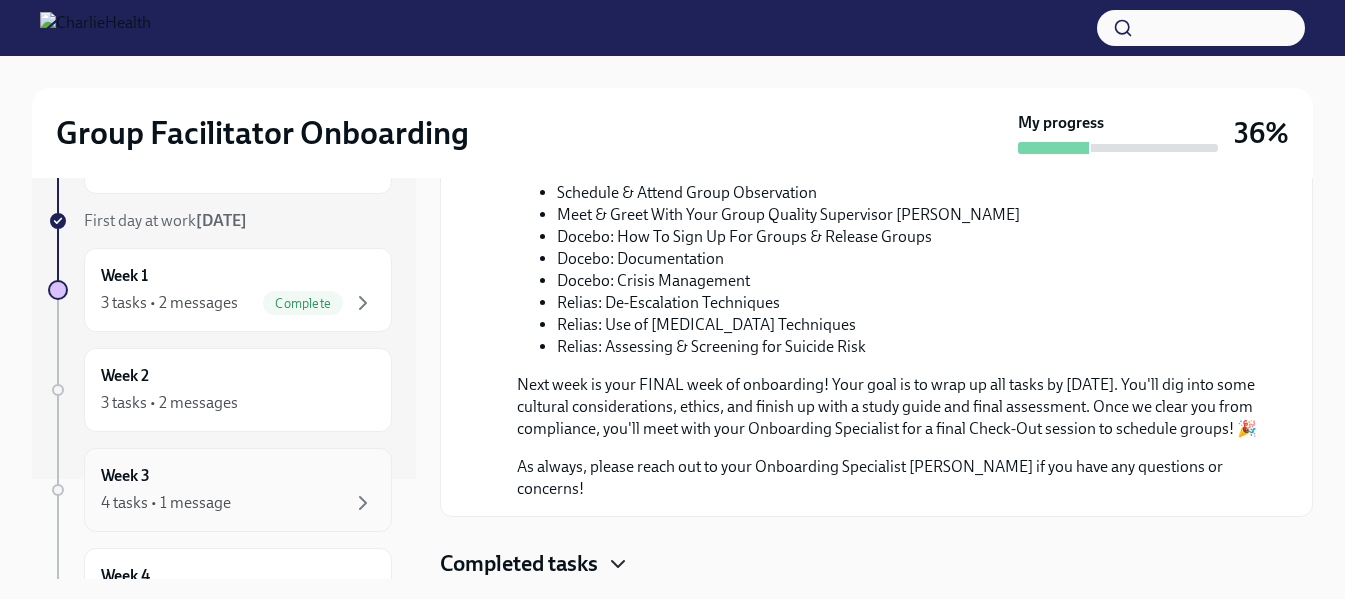 click on "4 tasks • 1 message" at bounding box center [166, 503] 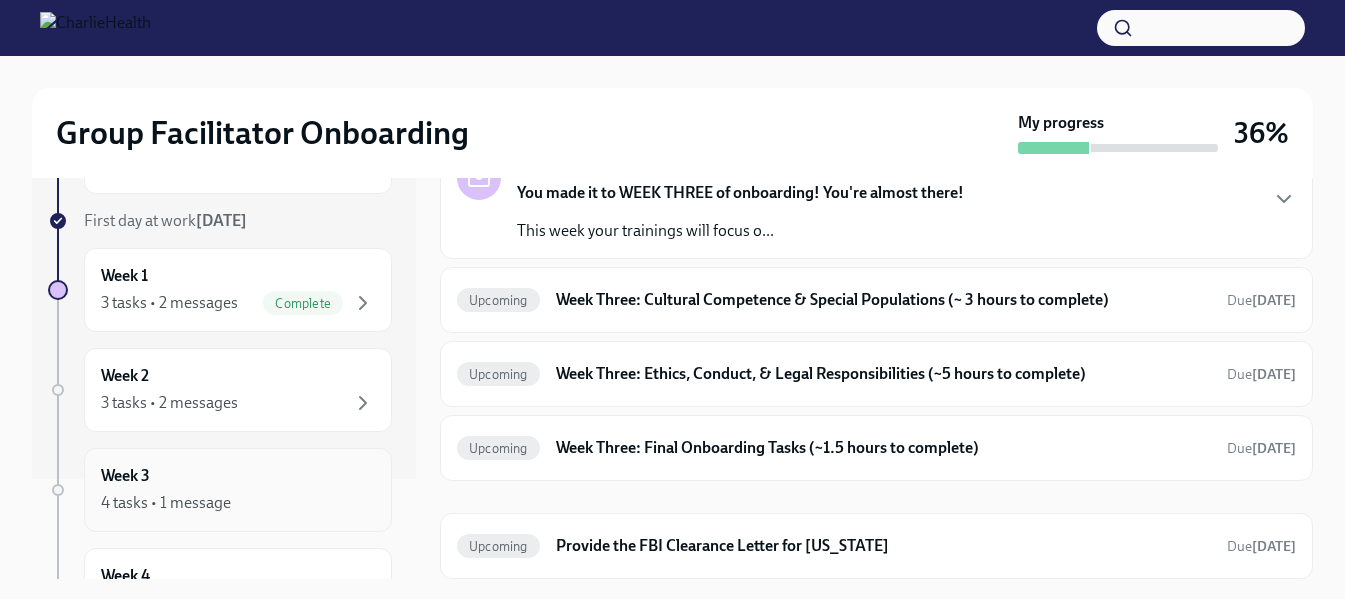 scroll, scrollTop: 131, scrollLeft: 0, axis: vertical 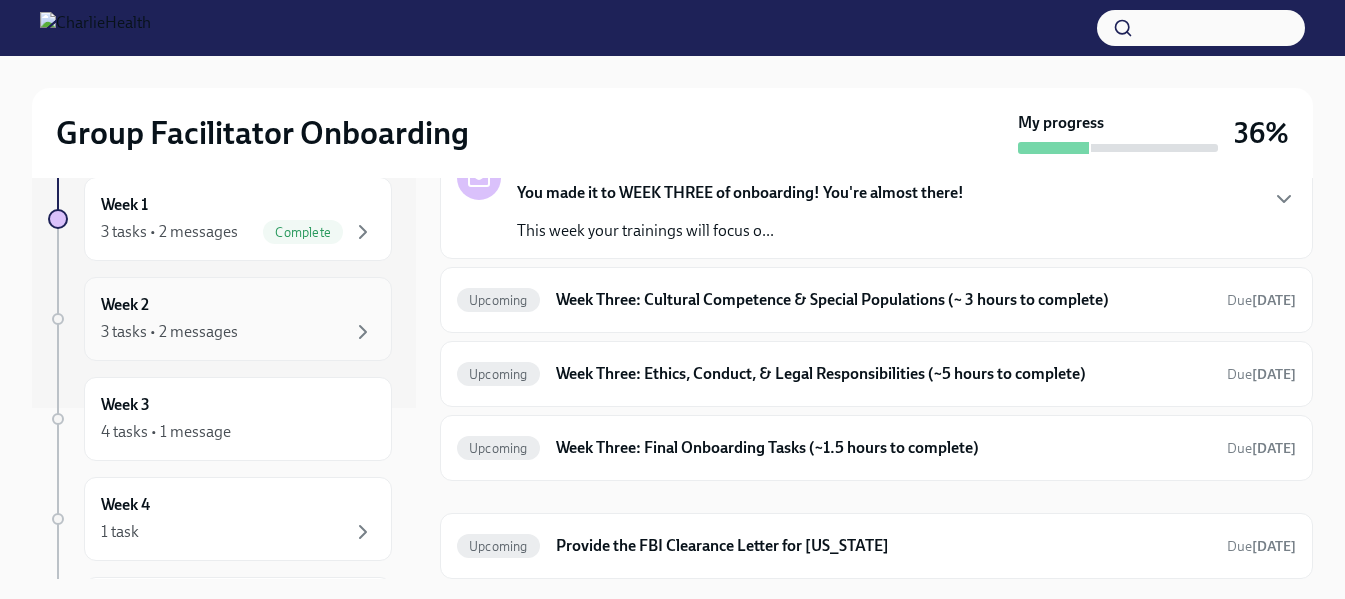 click on "3 tasks • 2 messages" at bounding box center (169, 332) 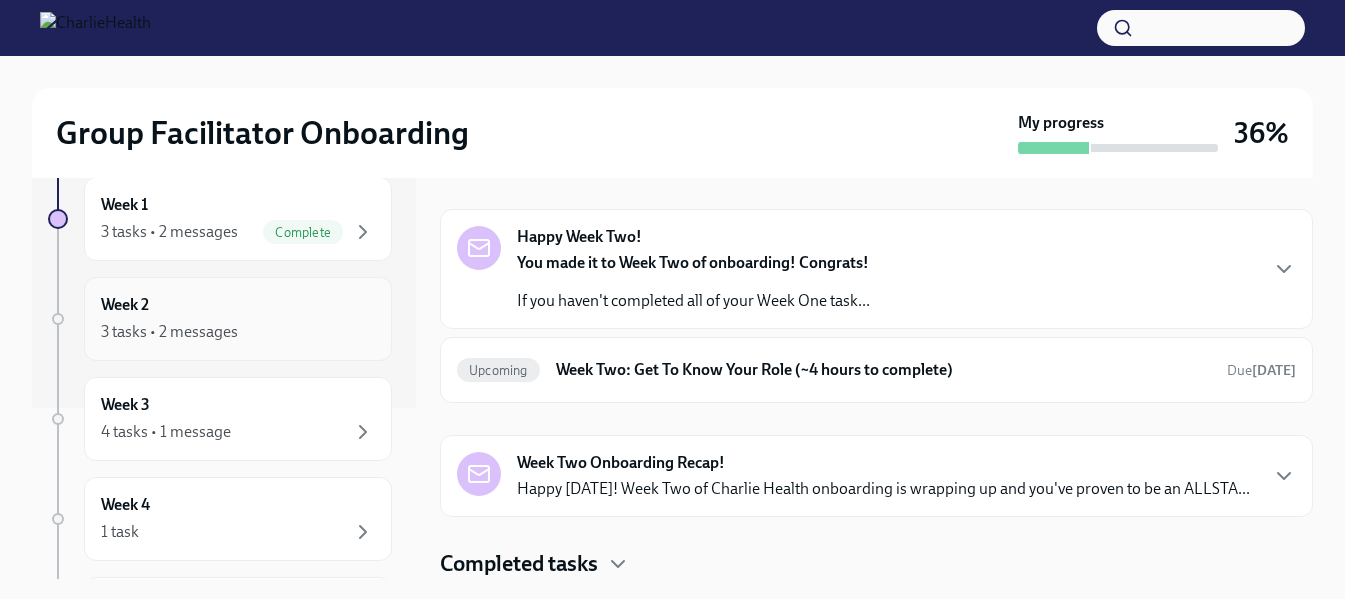 scroll, scrollTop: 83, scrollLeft: 0, axis: vertical 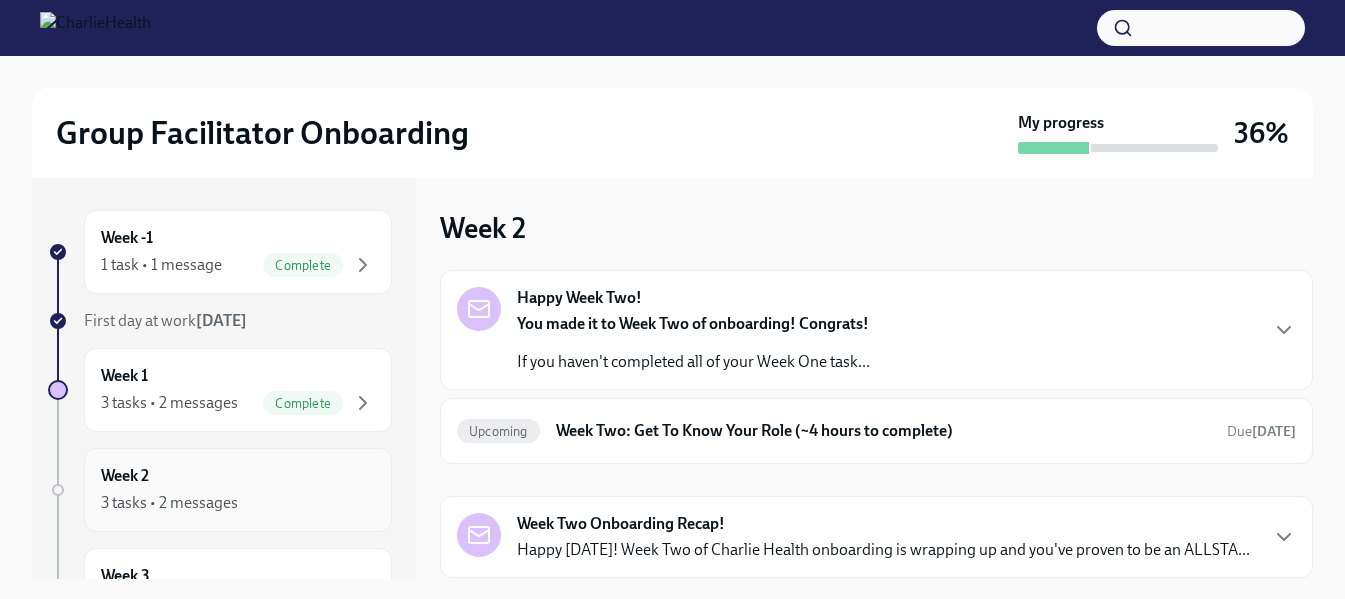 click on "Week 2 3 tasks • 2 messages" at bounding box center (238, 490) 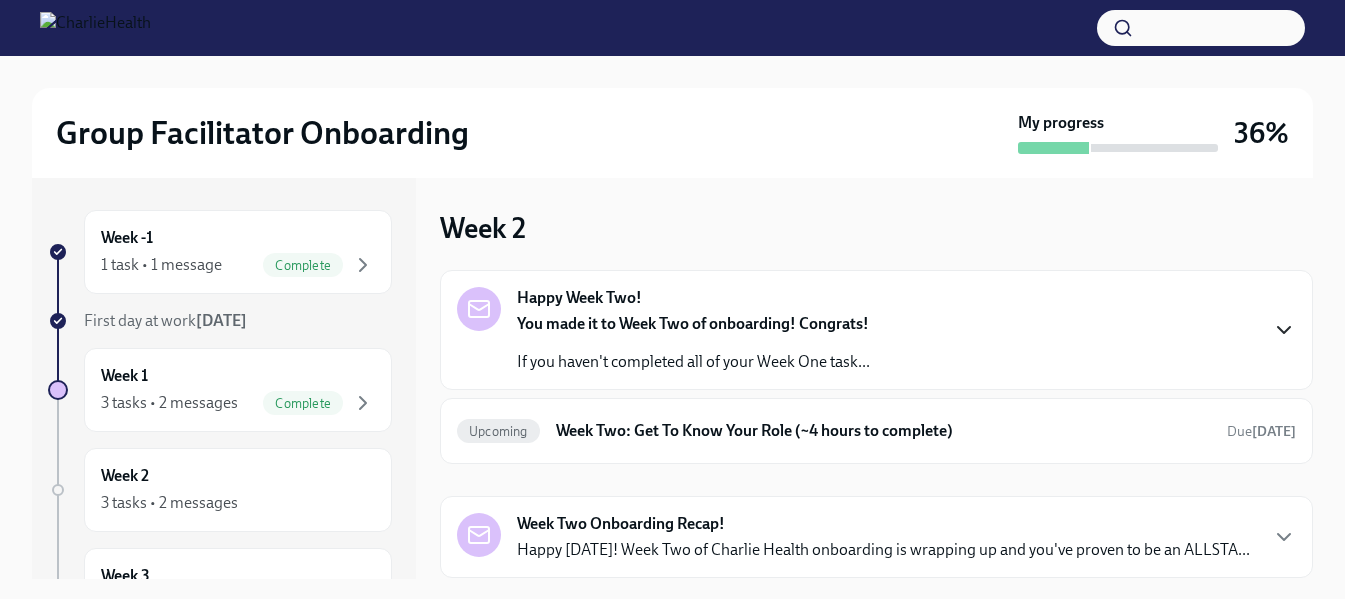 click 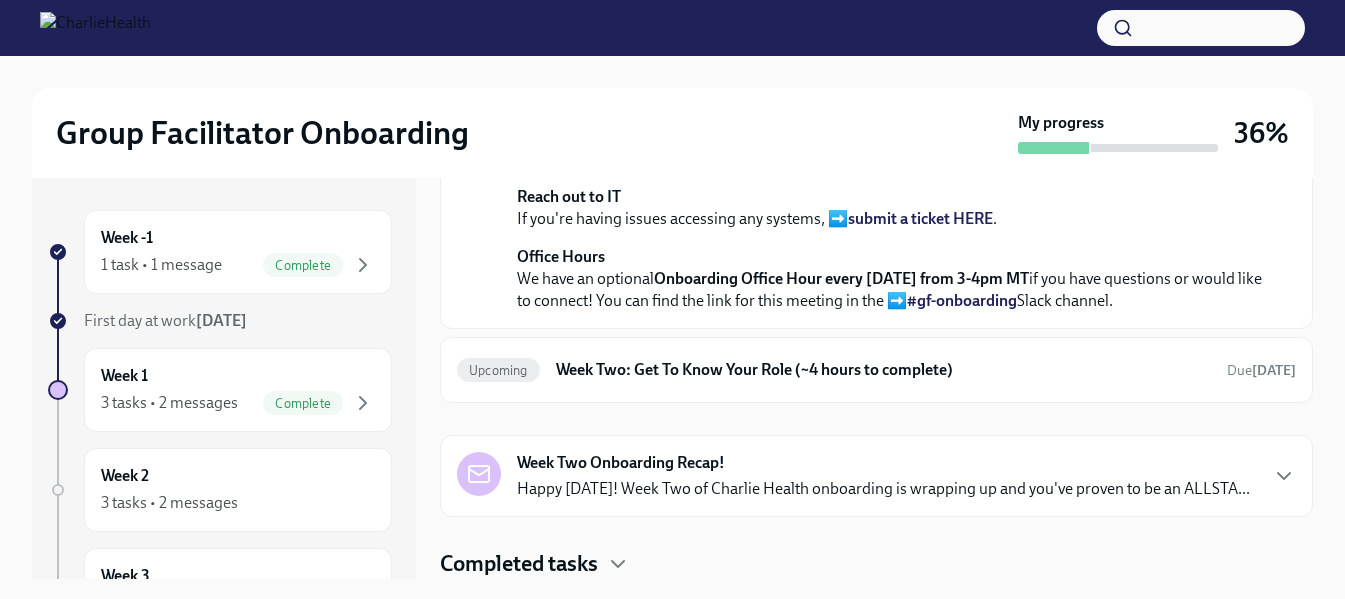 scroll, scrollTop: 775, scrollLeft: 0, axis: vertical 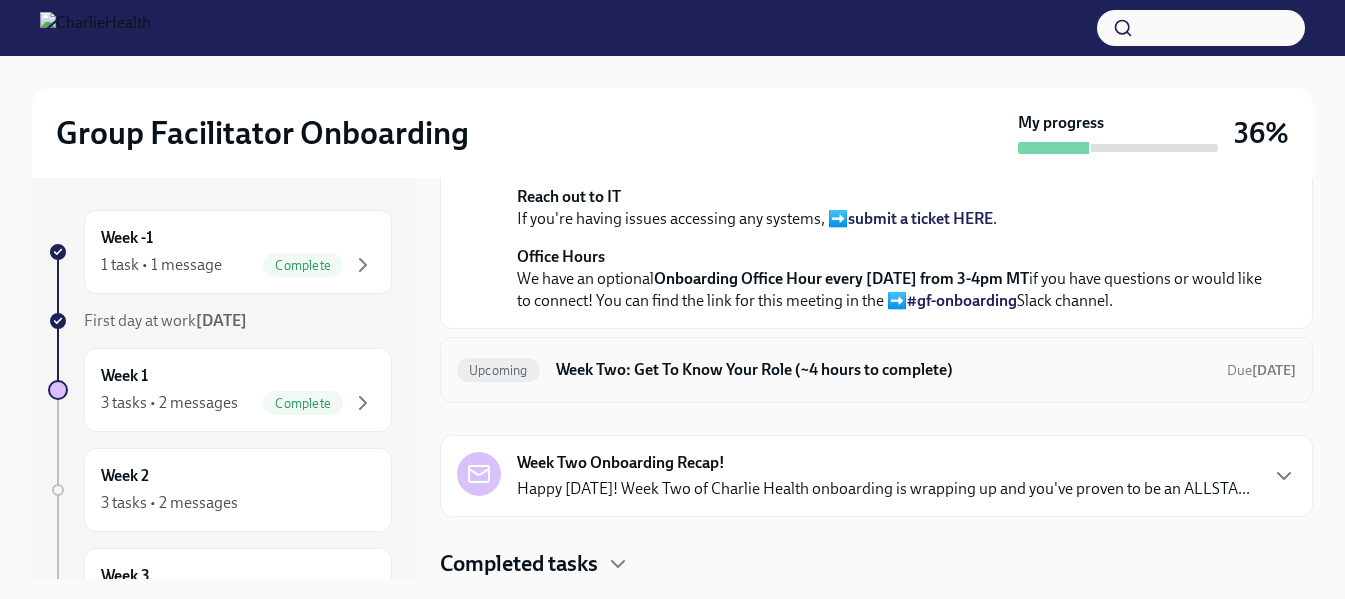 click on "Upcoming" at bounding box center [498, 370] 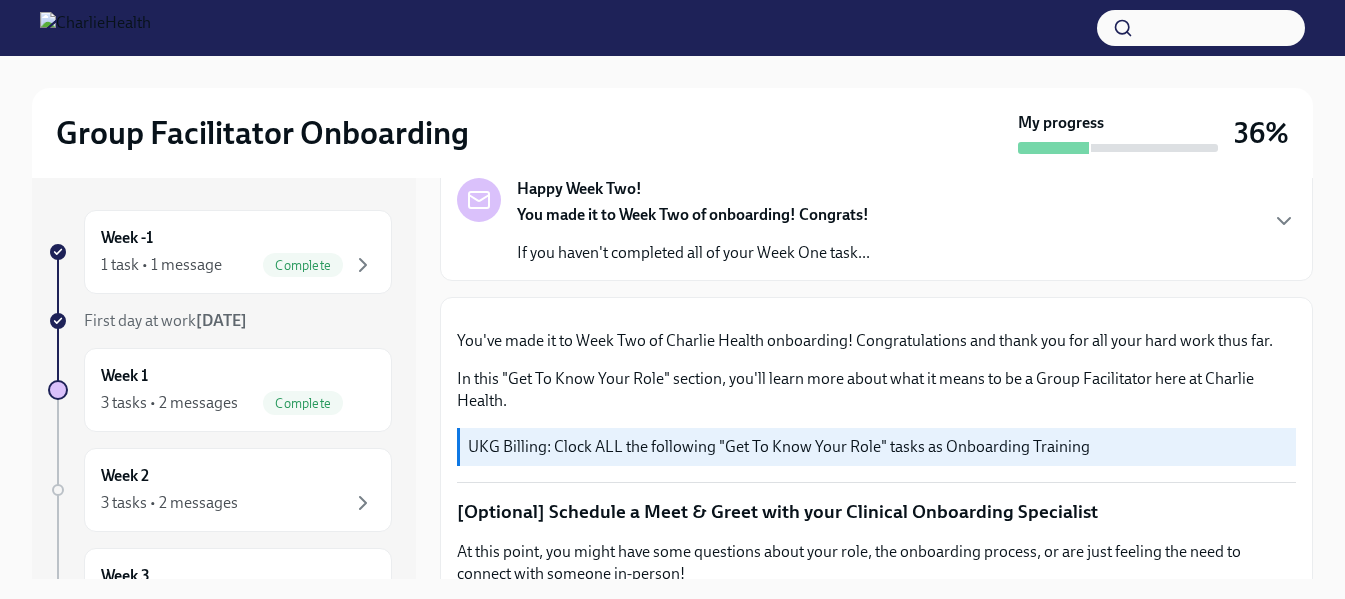 scroll, scrollTop: 100, scrollLeft: 0, axis: vertical 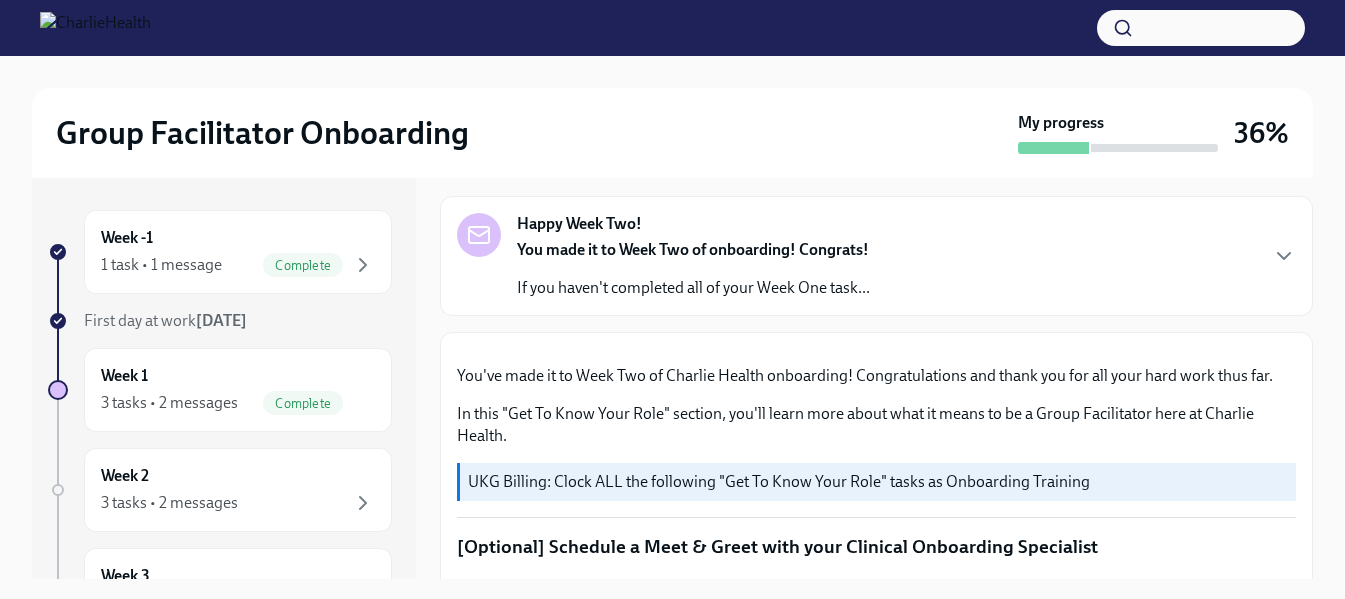 click on "If you haven't completed all of your Week One task..." at bounding box center [693, 288] 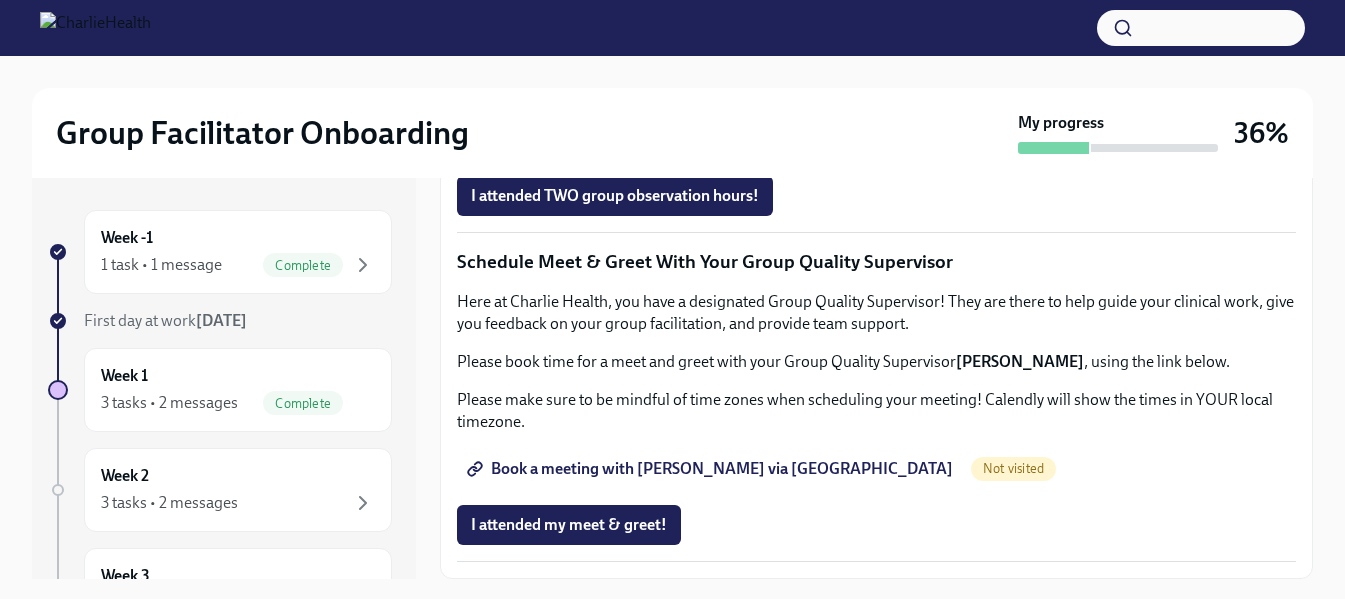 scroll, scrollTop: 2688, scrollLeft: 0, axis: vertical 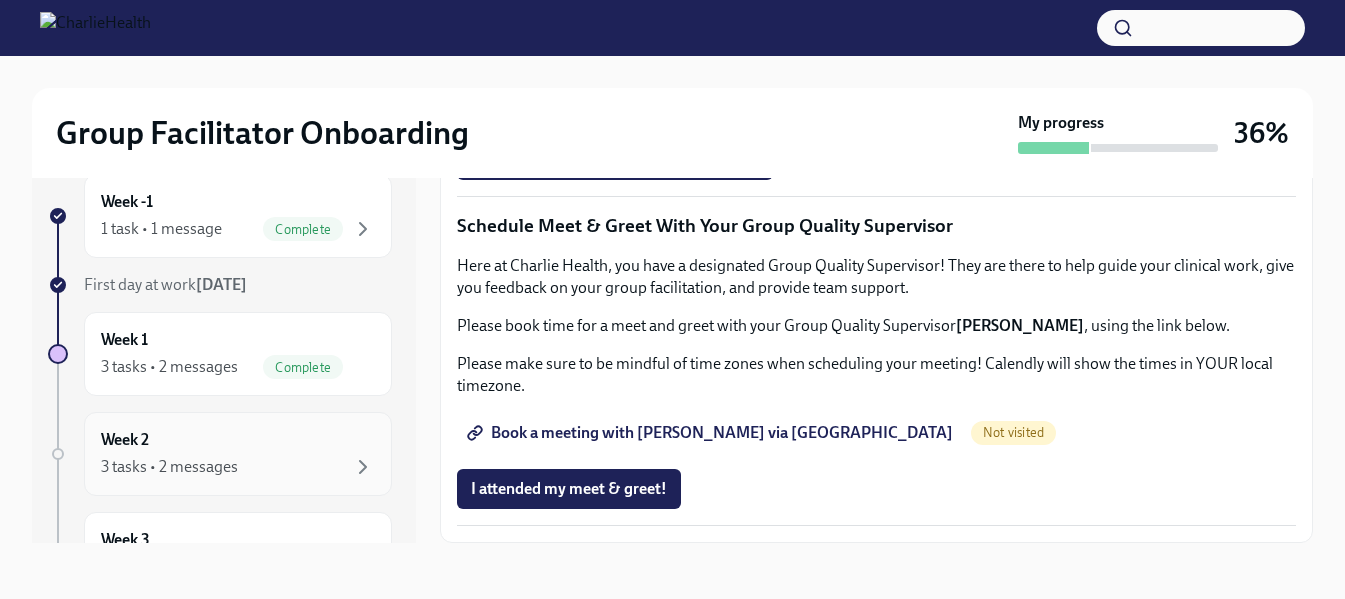 click on "3 tasks • 2 messages" at bounding box center (238, 467) 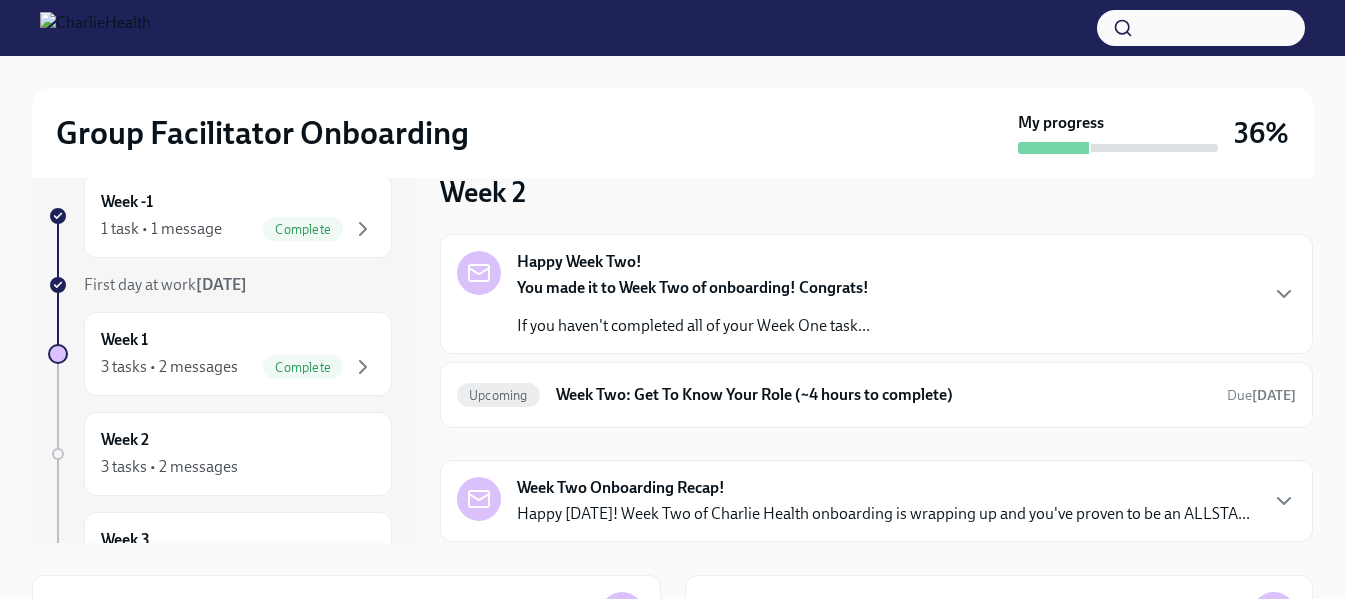 scroll, scrollTop: 83, scrollLeft: 0, axis: vertical 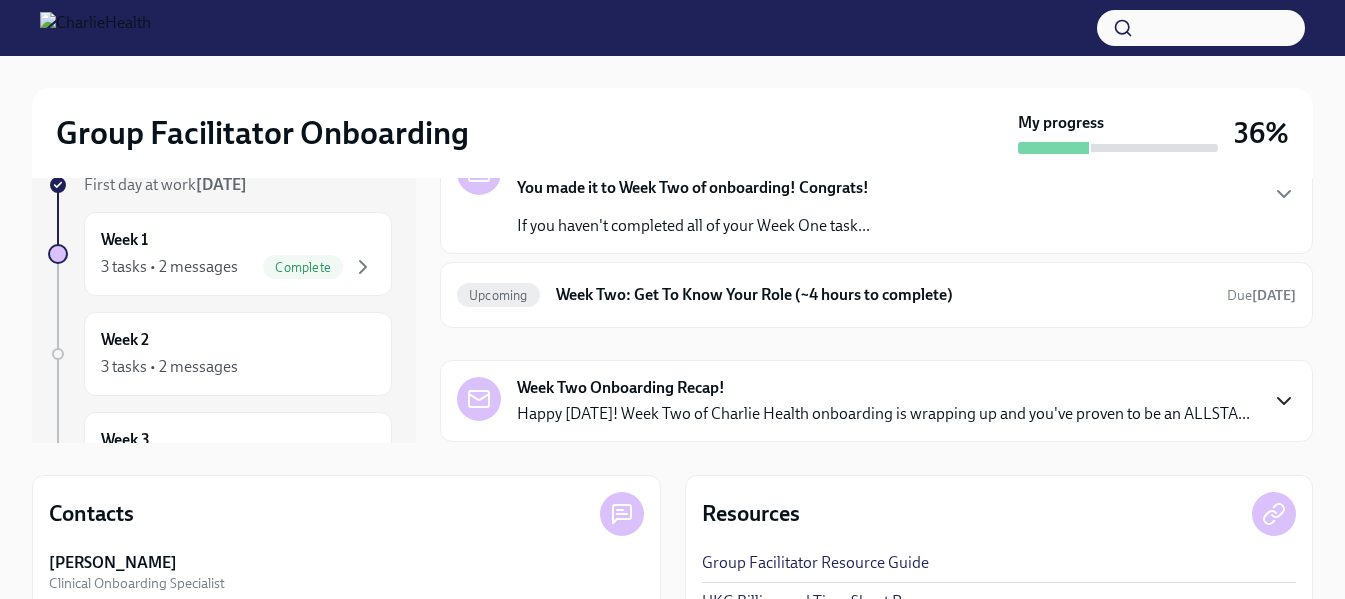 click 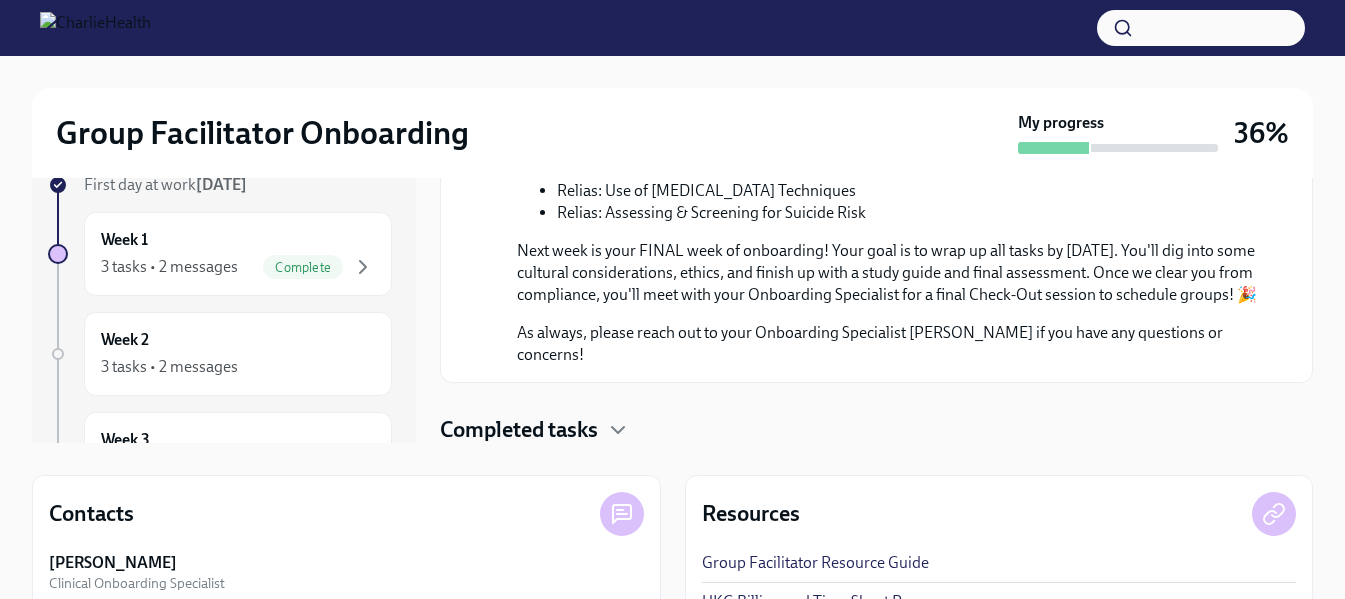 scroll, scrollTop: 1054, scrollLeft: 0, axis: vertical 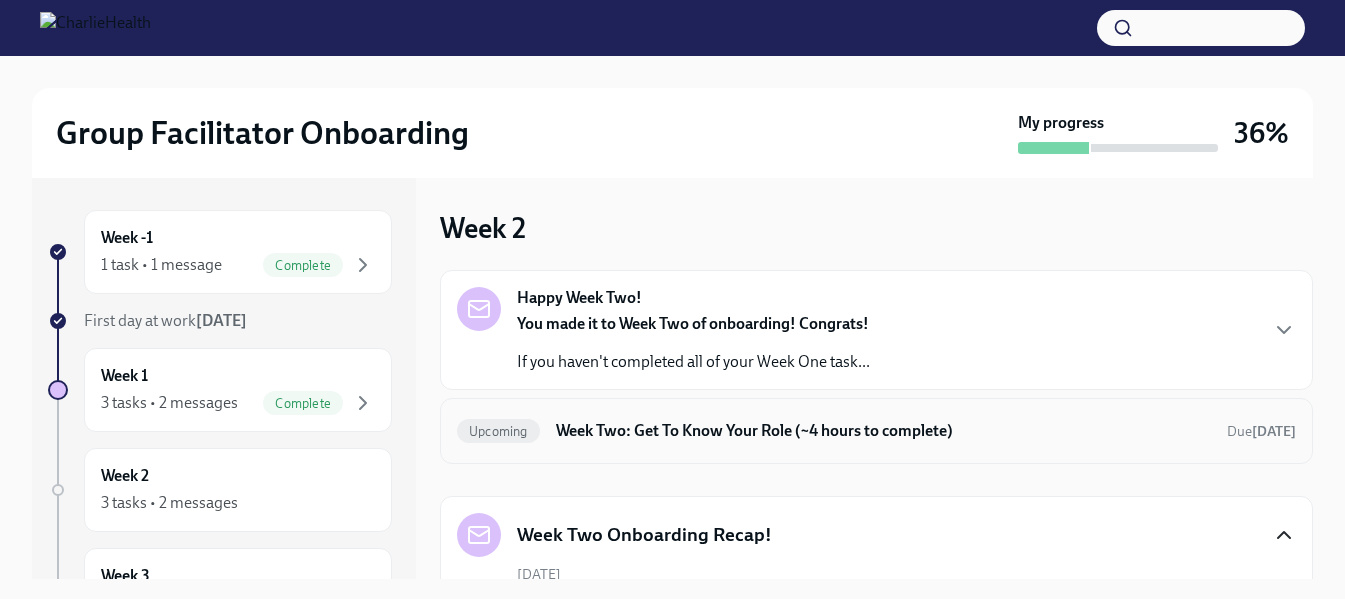 click on "Week Two: Get To Know Your Role (~4 hours to complete)" at bounding box center [883, 431] 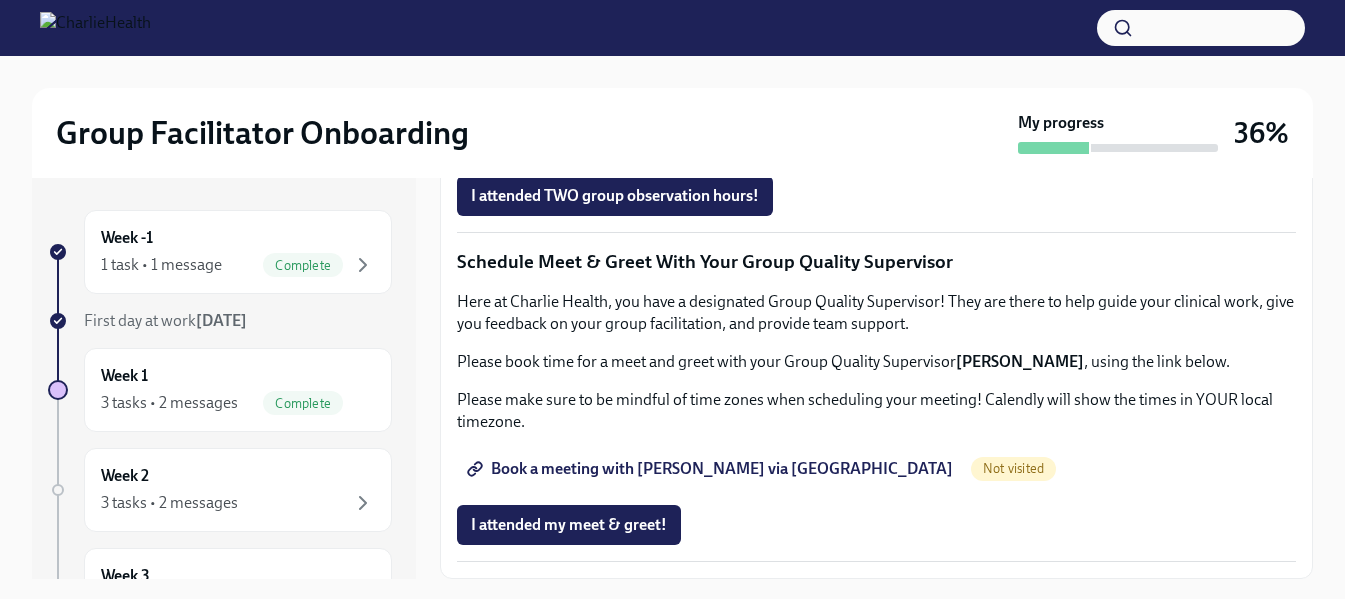 scroll, scrollTop: 1997, scrollLeft: 0, axis: vertical 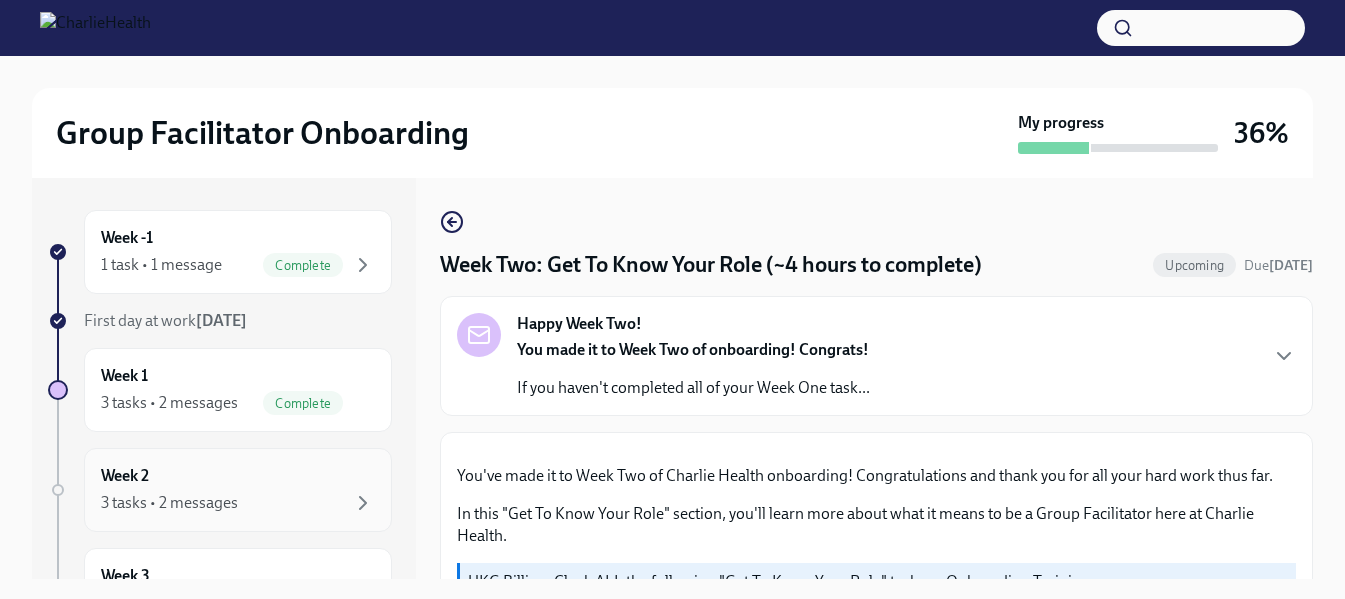 click on "Week 2 3 tasks • 2 messages" at bounding box center [238, 490] 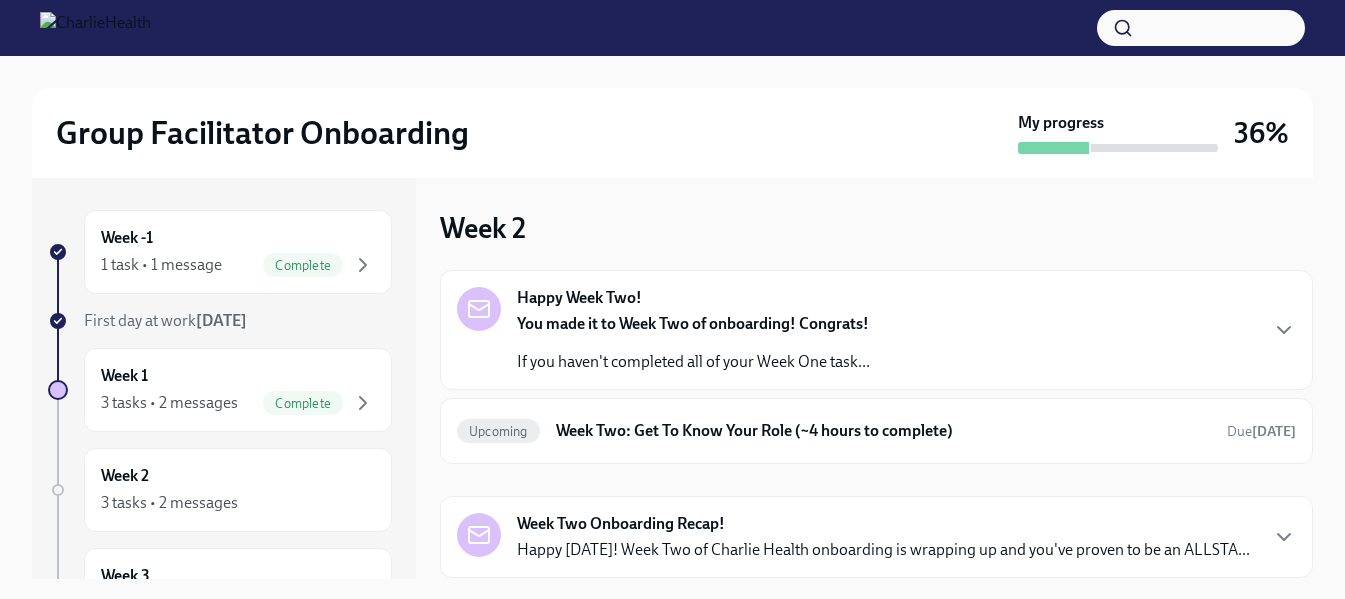 click on "If you haven't completed all of your Week One task..." at bounding box center (693, 362) 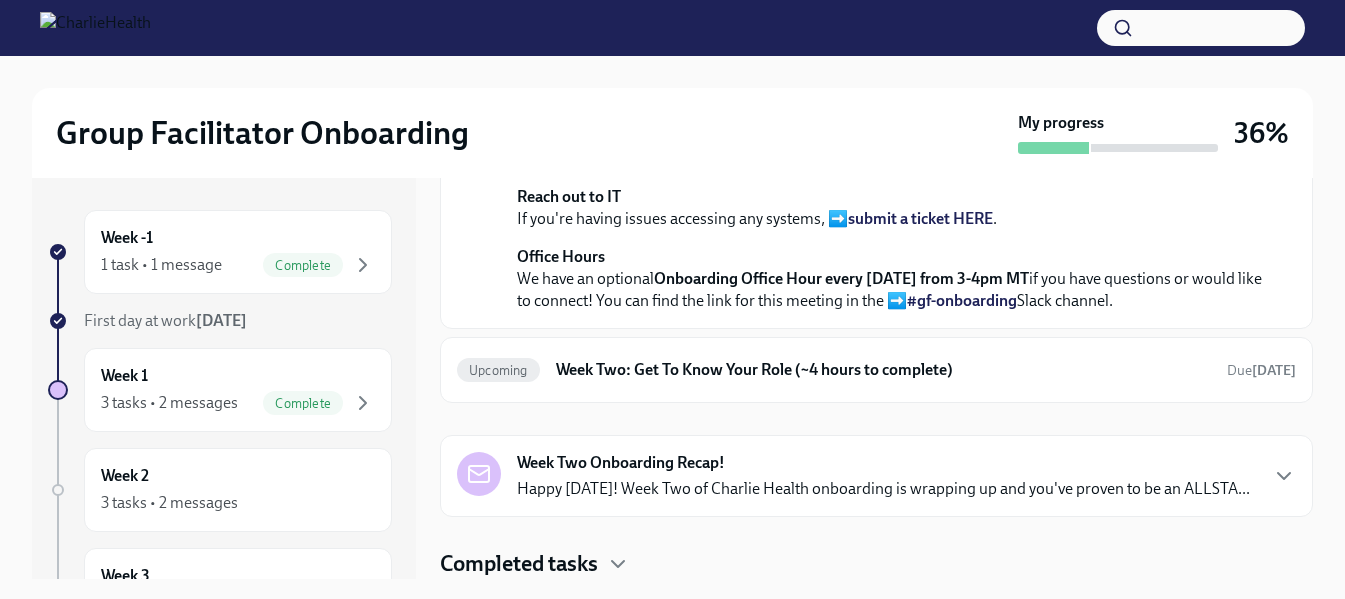 scroll, scrollTop: 775, scrollLeft: 0, axis: vertical 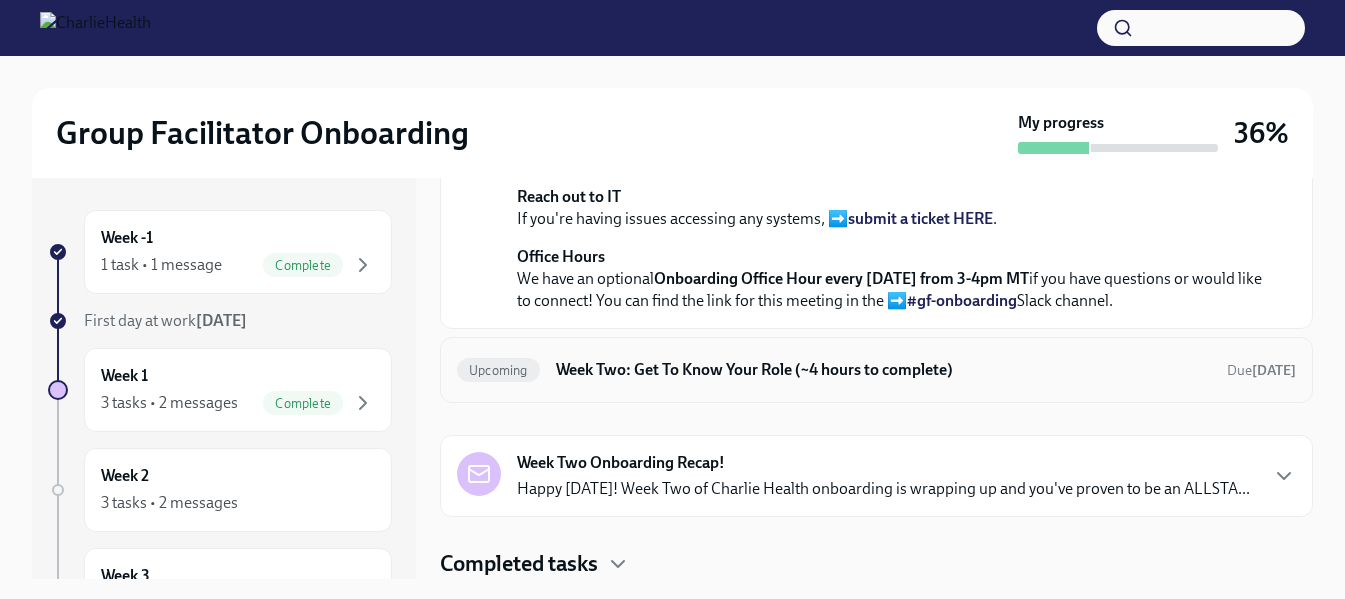 click on "Upcoming" at bounding box center [498, 370] 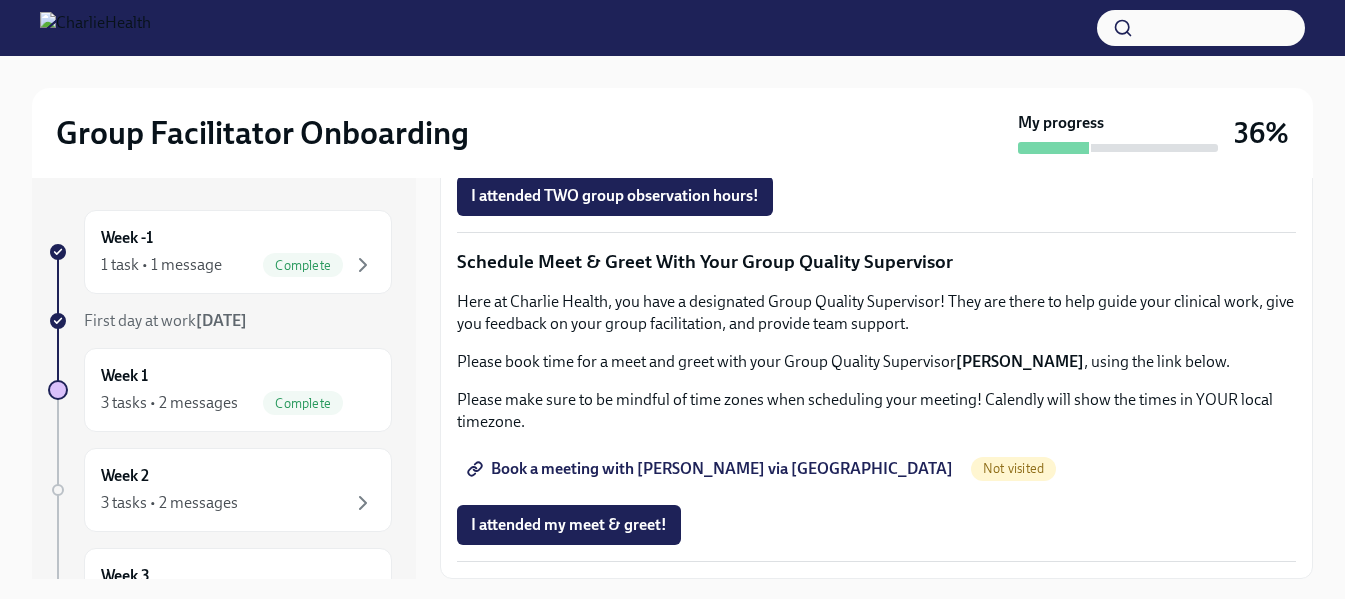 scroll, scrollTop: 1997, scrollLeft: 0, axis: vertical 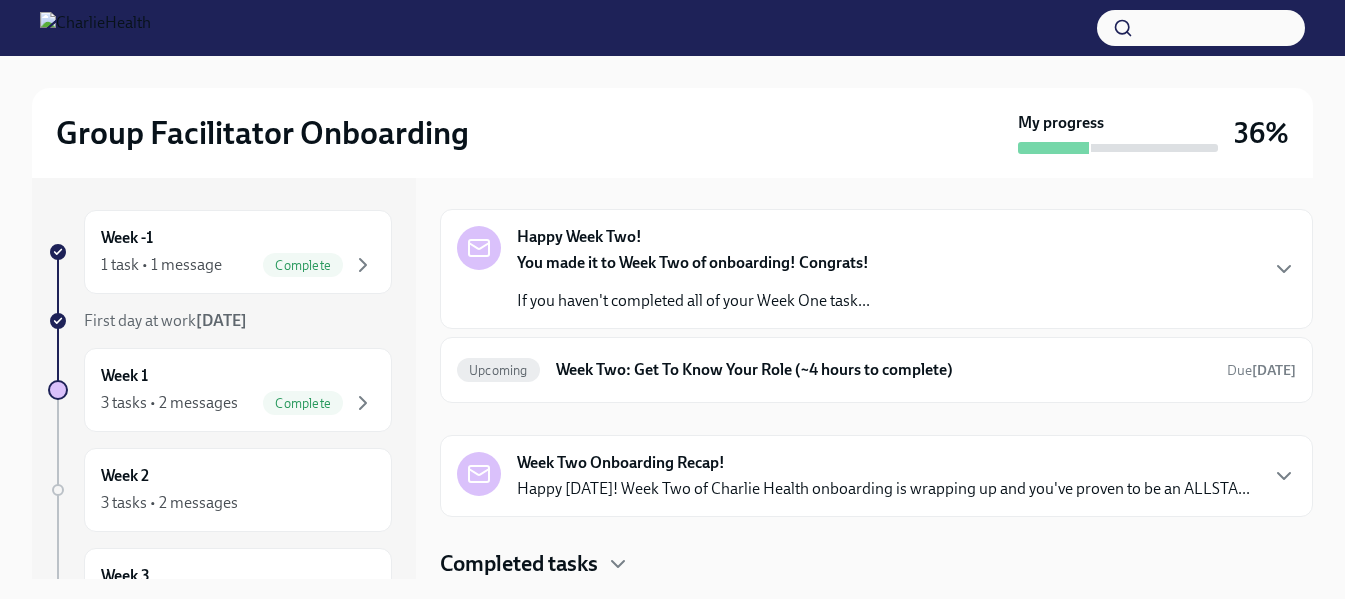 click on "Week Two Onboarding Recap!" at bounding box center [621, 463] 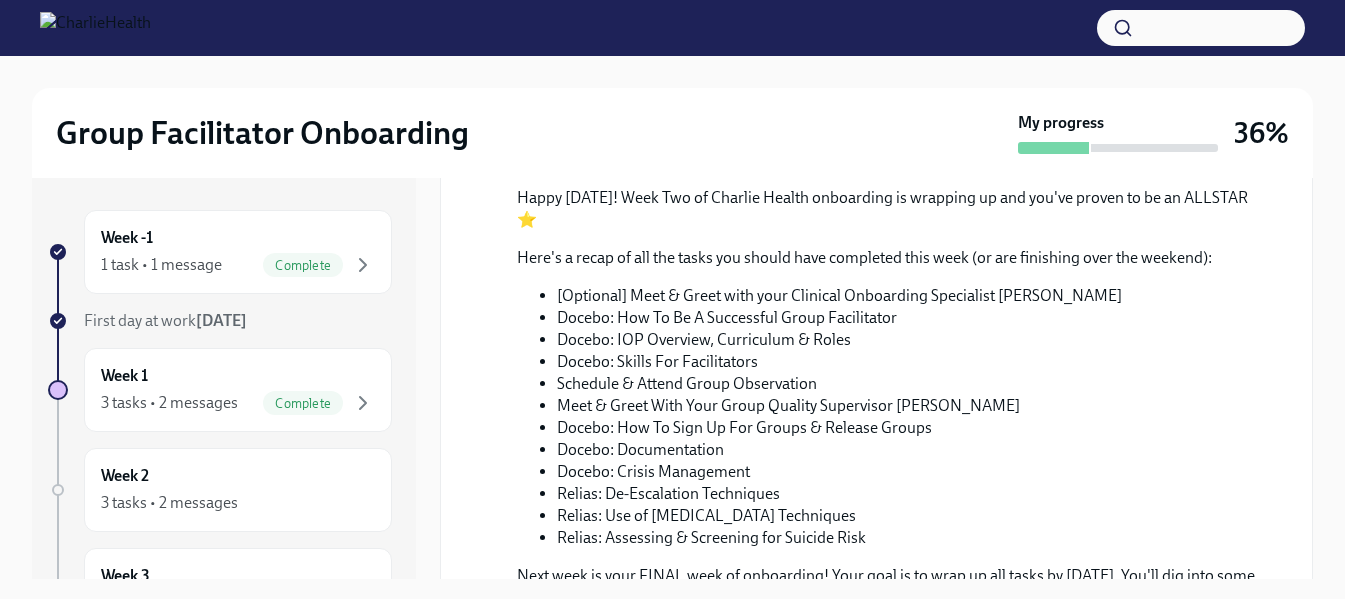 scroll, scrollTop: 883, scrollLeft: 0, axis: vertical 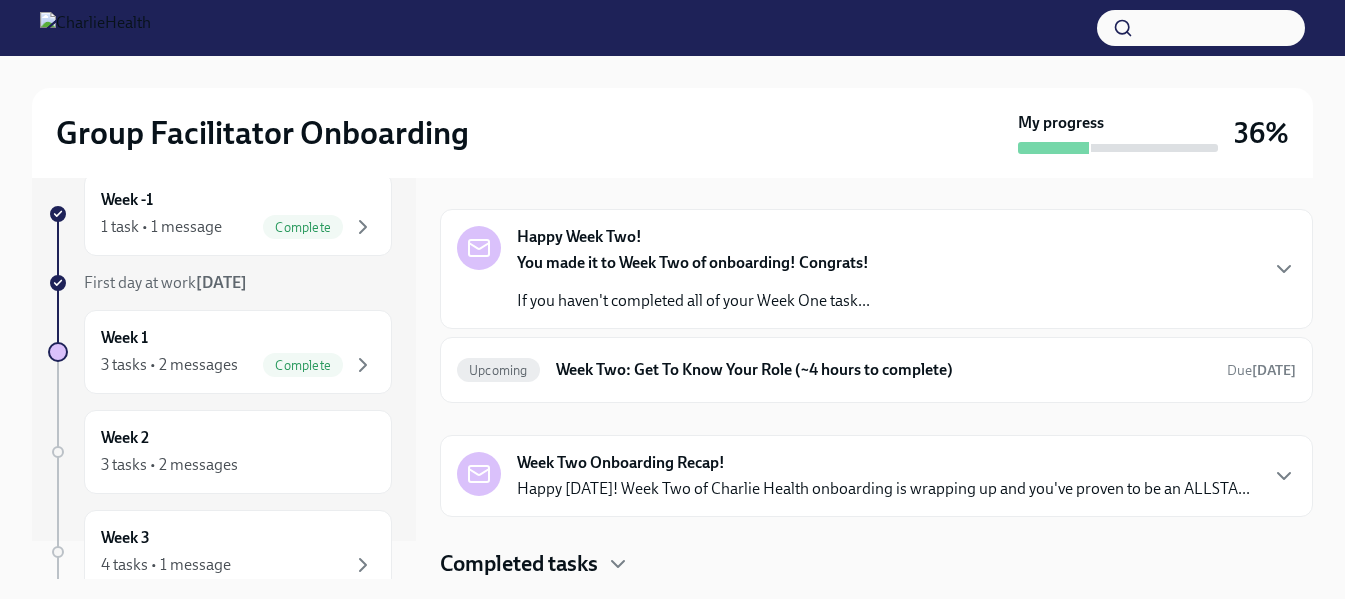 click at bounding box center (479, 248) 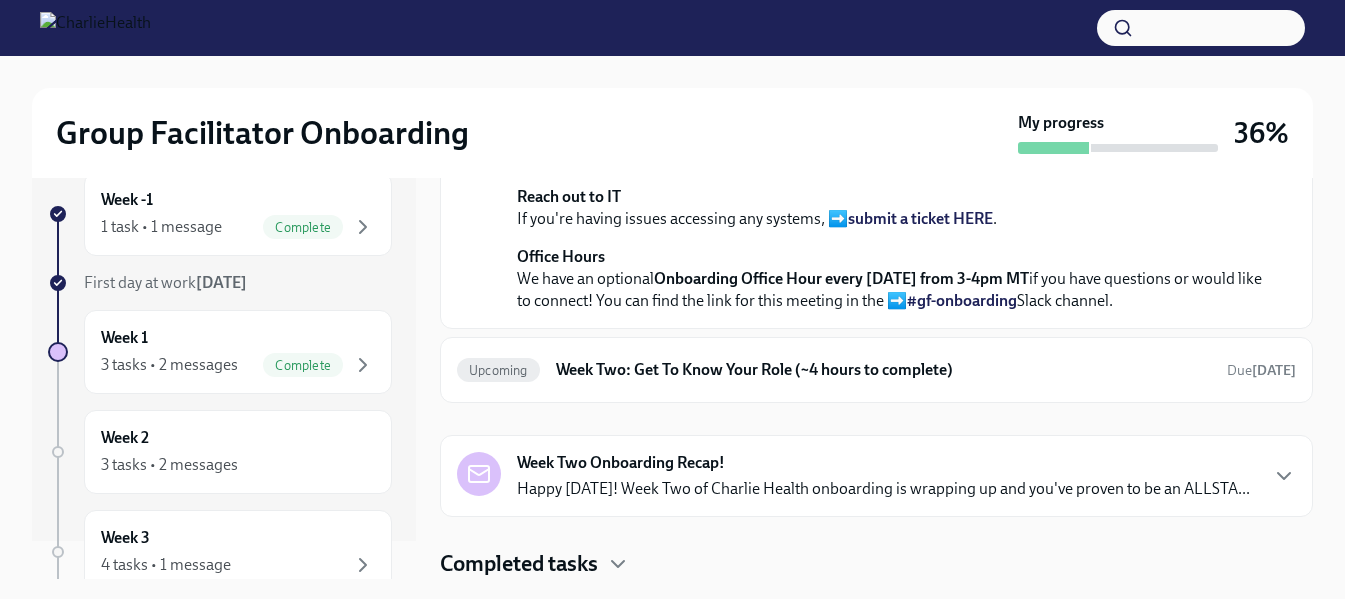 scroll, scrollTop: 775, scrollLeft: 0, axis: vertical 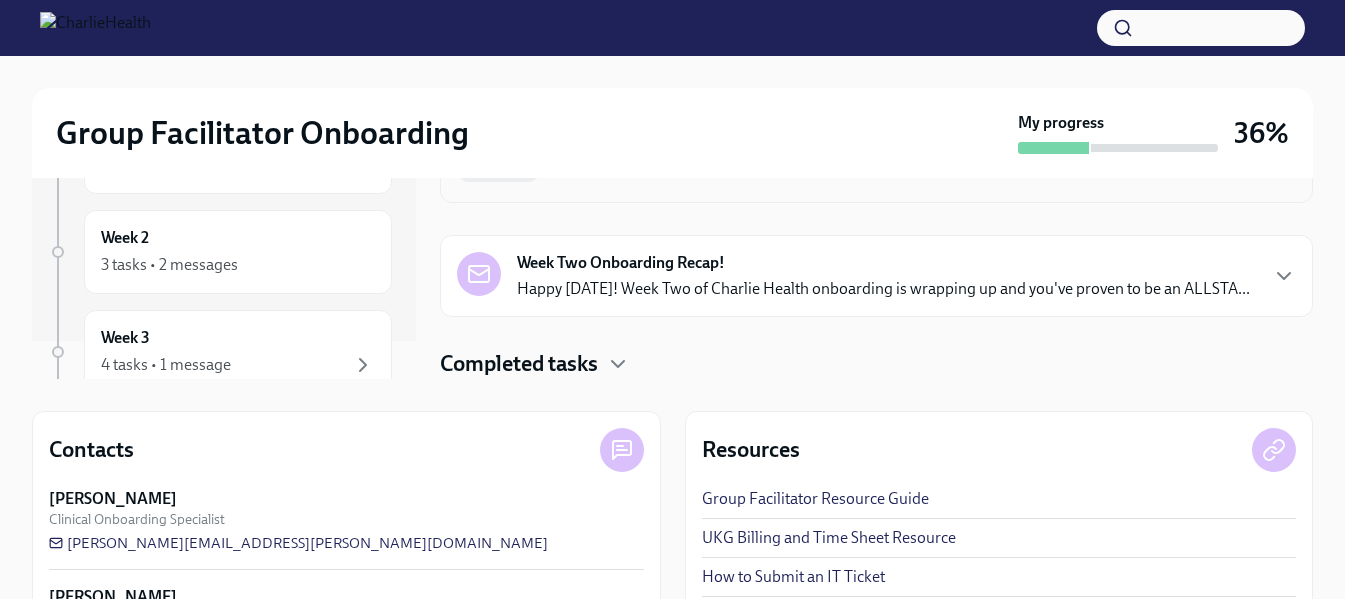 click on "Upcoming" at bounding box center (498, 170) 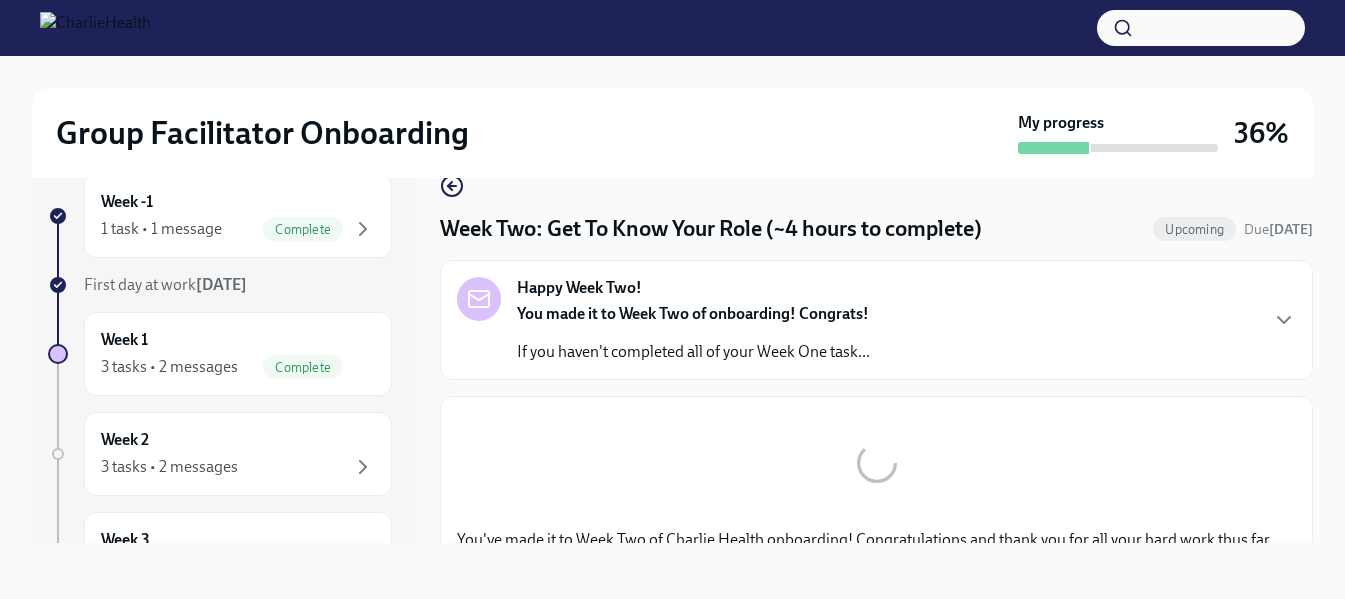 scroll, scrollTop: 36, scrollLeft: 0, axis: vertical 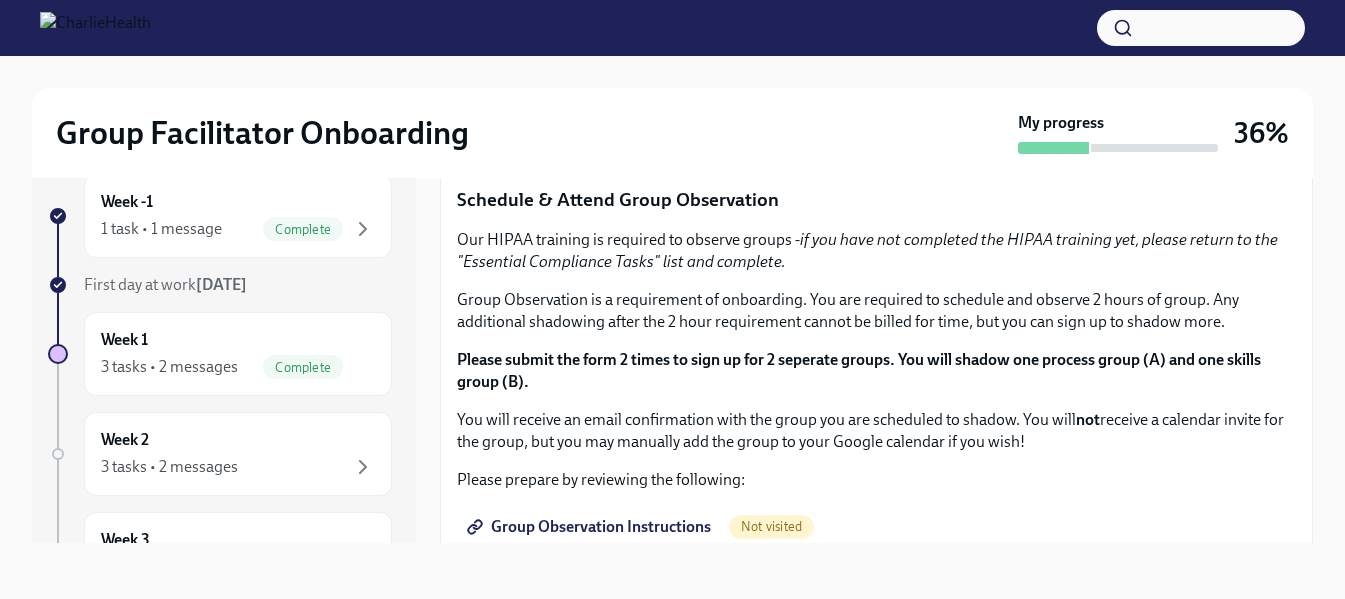 drag, startPoint x: 800, startPoint y: 451, endPoint x: 522, endPoint y: 454, distance: 278.01617 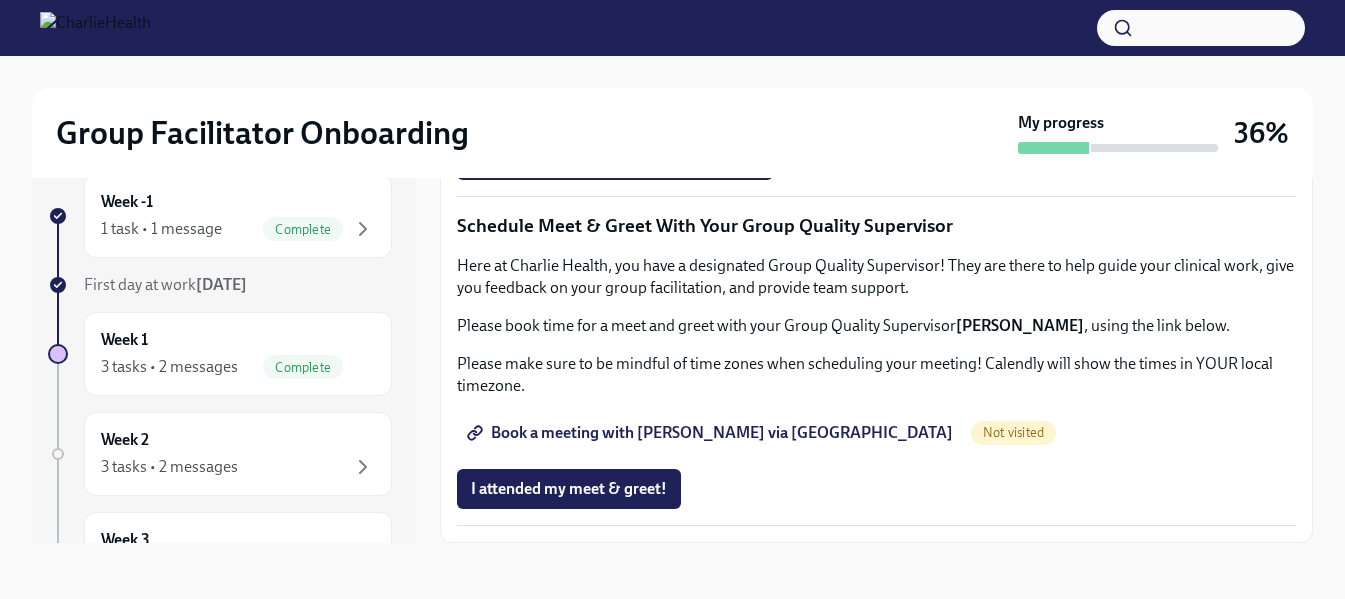 scroll, scrollTop: 1997, scrollLeft: 0, axis: vertical 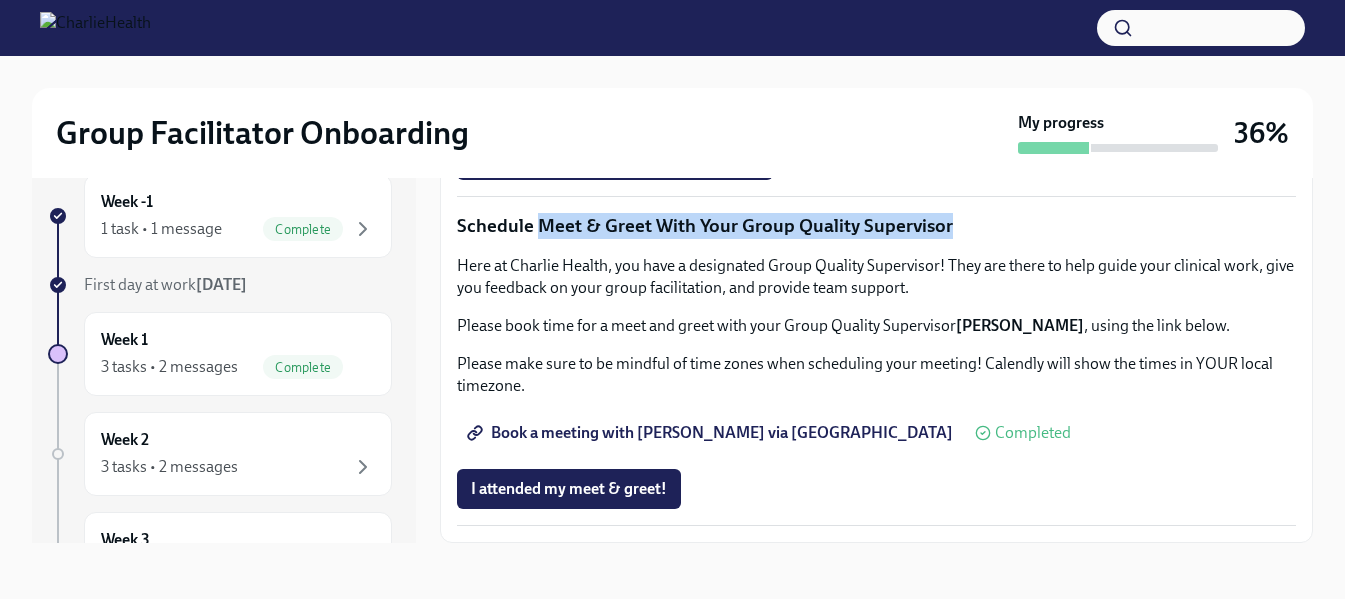 drag, startPoint x: 540, startPoint y: 222, endPoint x: 941, endPoint y: 238, distance: 401.31906 